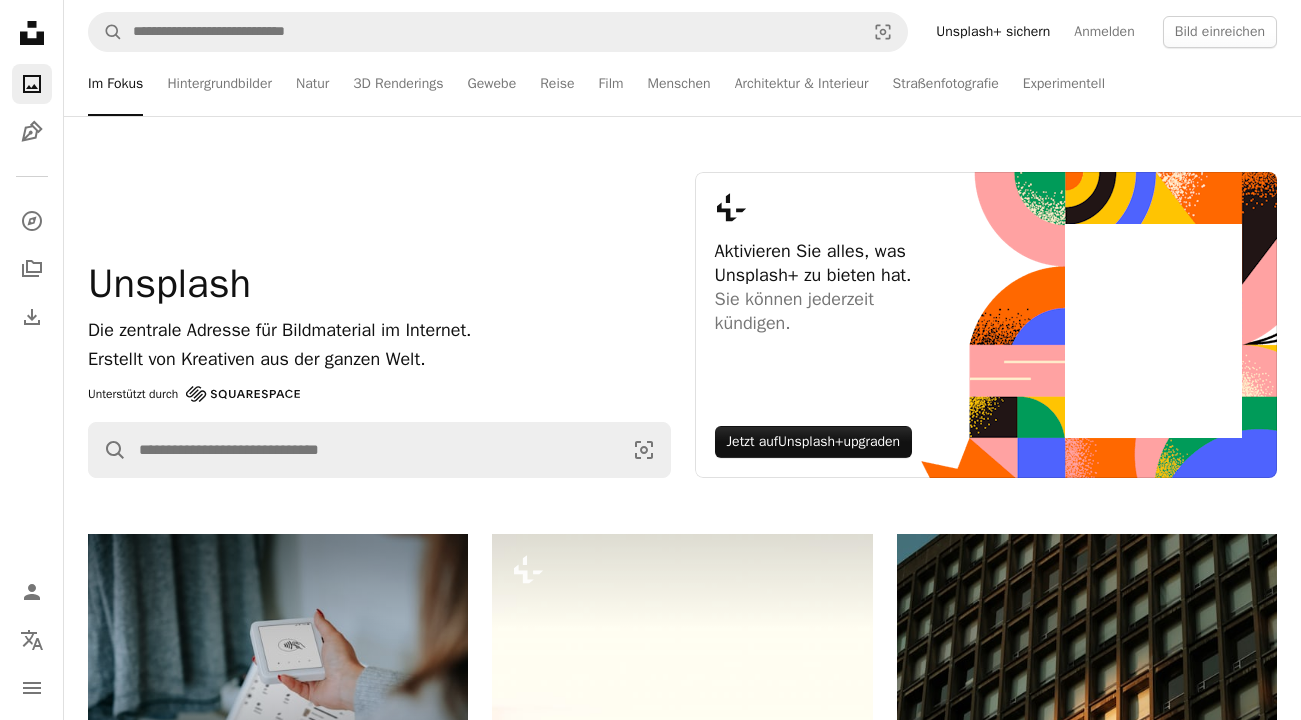 scroll, scrollTop: 420, scrollLeft: 0, axis: vertical 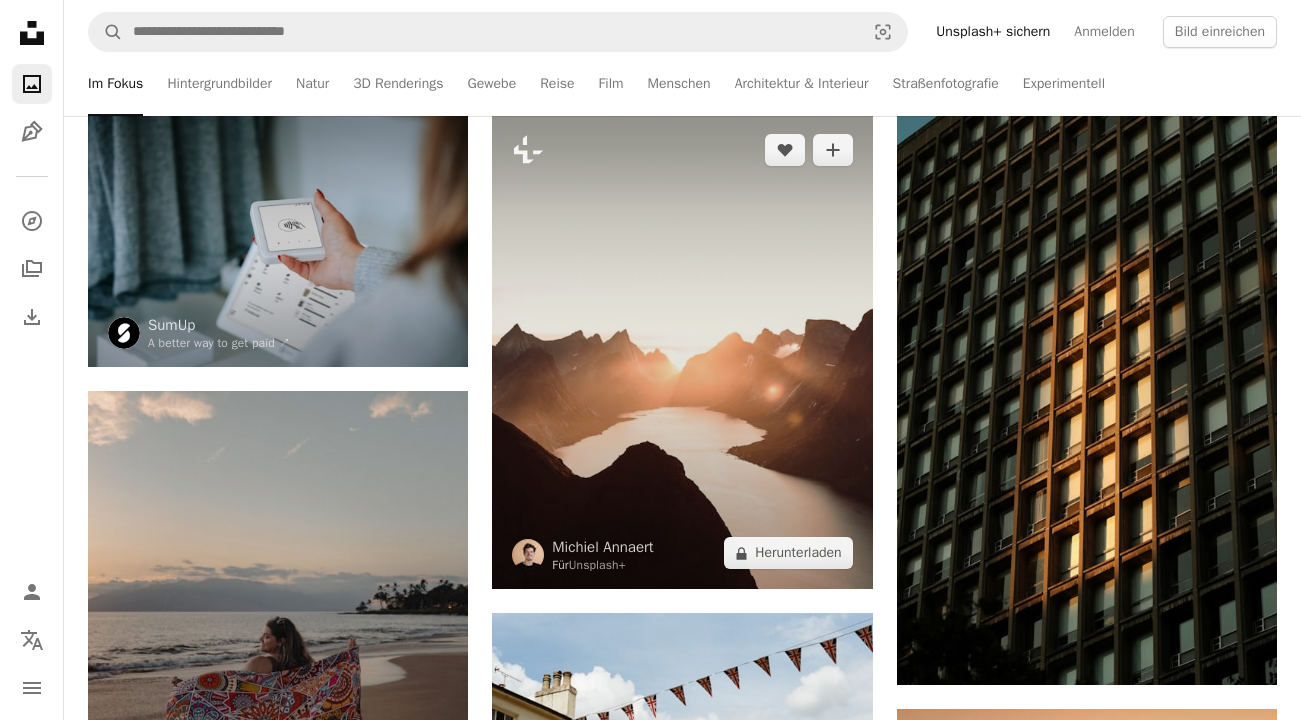 click at bounding box center [682, 351] 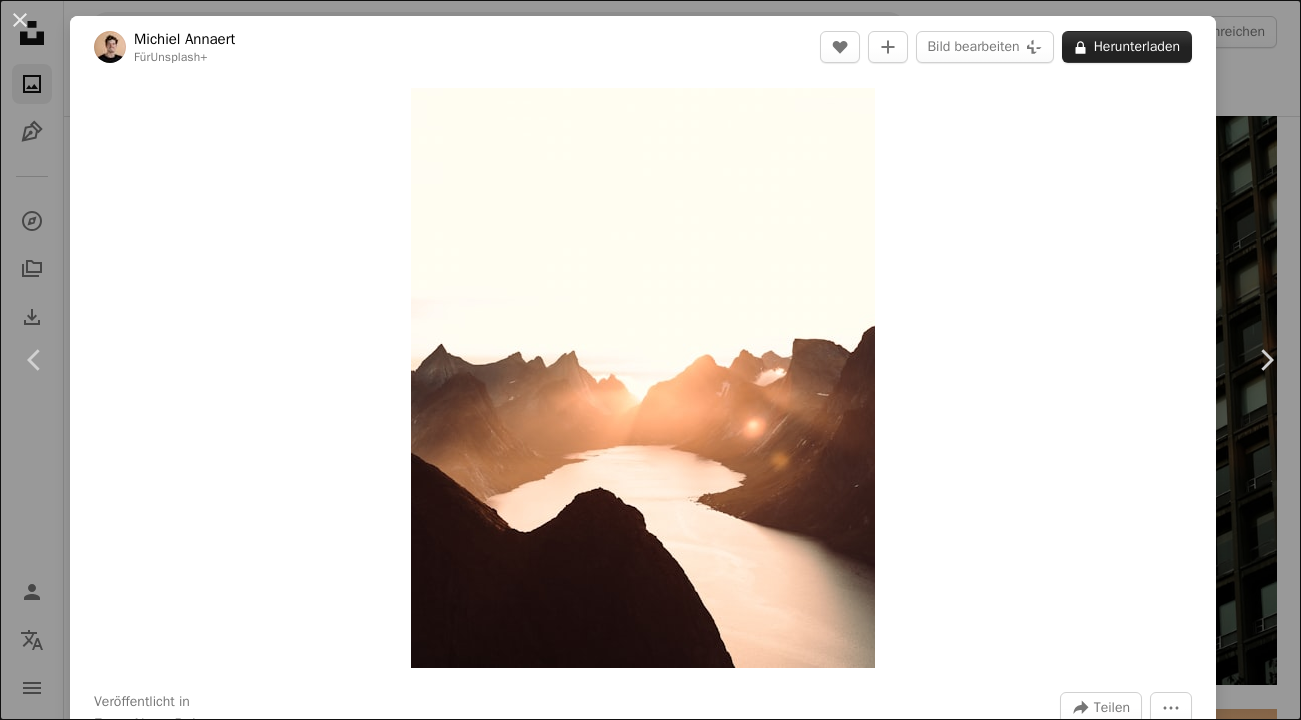 click on "A lock   Herunterladen" at bounding box center (1127, 47) 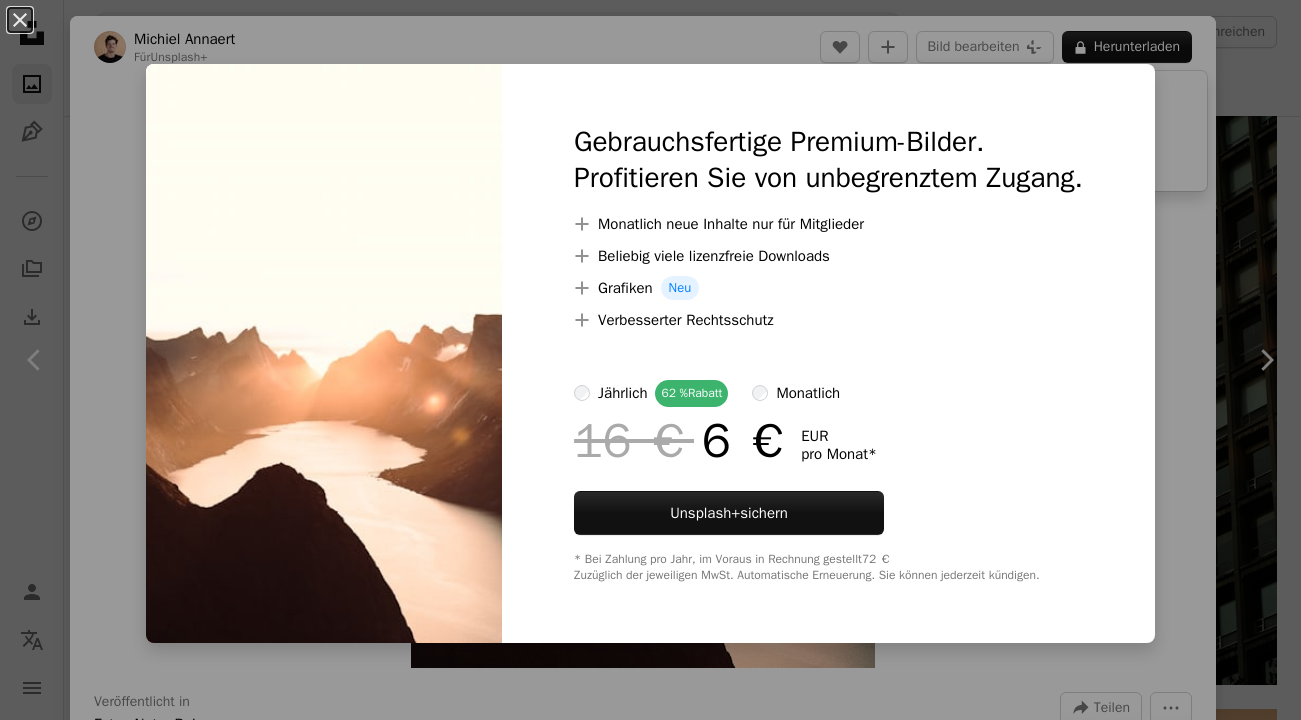 click on "Gebrauchsfertige Premium-Bilder. Profitieren Sie von unbegrenztem Zugang. A plus sign Monatlich neue Inhalte nur für Mitglieder A plus sign Beliebig viele lizenzfreie Downloads A plus sign Grafiken  Neu A plus sign Verbesserter Rechtsschutz jährlich 62 %  Rabatt monatlich 16 €   6 € EUR pro Monat * Unsplash+  sichern * Bei Zahlung pro Jahr, im Voraus in Rechnung gestellt  72 € Zuzüglich der jeweiligen MwSt. Automatische Erneuerung. Sie können jederzeit kündigen." at bounding box center [828, 353] 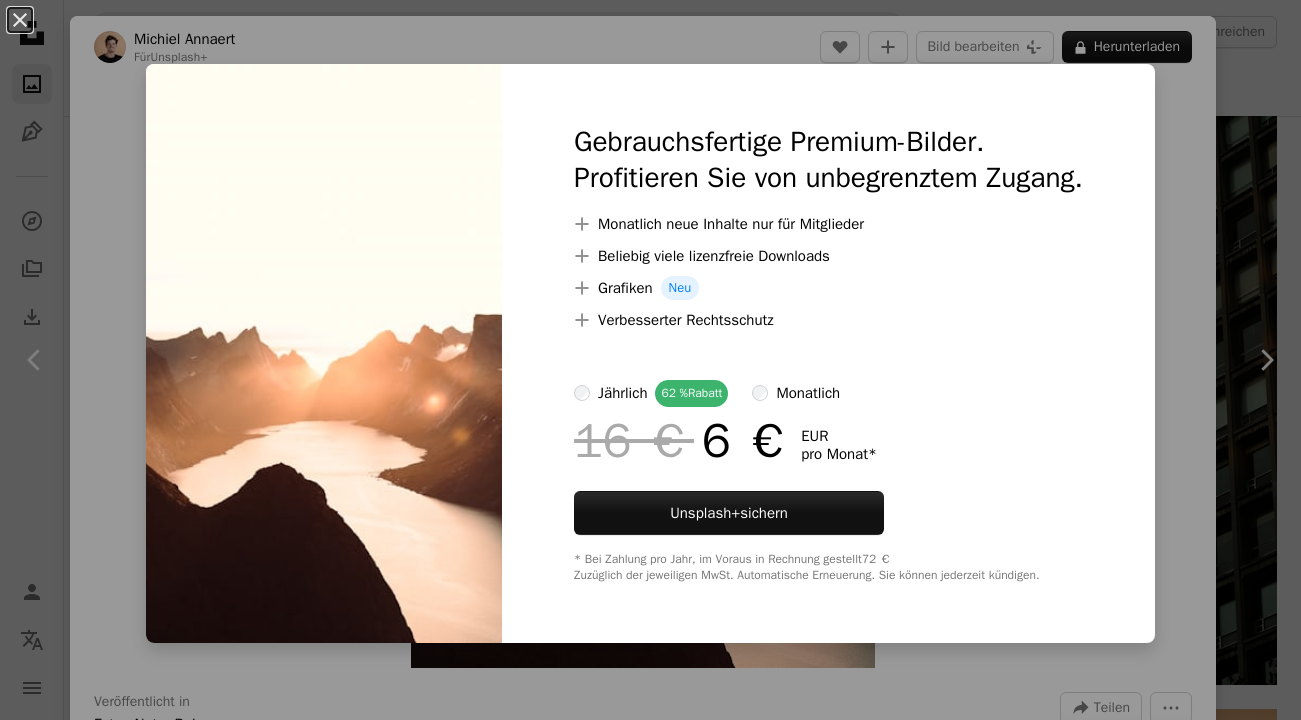click on "An X shape Gebrauchsfertige Premium-Bilder. Profitieren Sie von unbegrenztem Zugang. A plus sign Monatlich neue Inhalte nur für Mitglieder A plus sign Beliebig viele lizenzfreie Downloads A plus sign Grafiken  Neu A plus sign Verbesserter Rechtsschutz jährlich 62 %  Rabatt monatlich 16 €   6 € EUR pro Monat * Unsplash+  sichern * Bei Zahlung pro Jahr, im Voraus in Rechnung gestellt  72 € Zuzüglich der jeweiligen MwSt. Automatische Erneuerung. Sie können jederzeit kündigen." at bounding box center (650, 360) 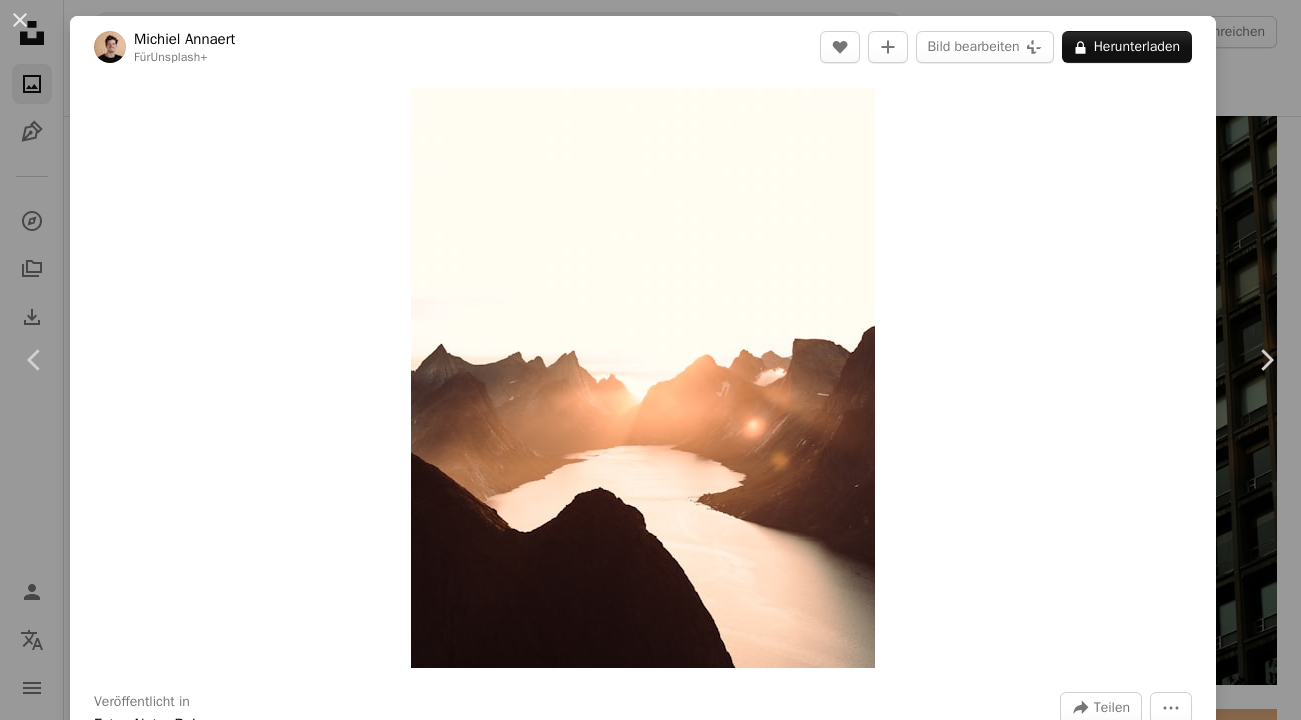 click on "[LAST] Für  Unsplash+ A heart A plus sign Bild bearbeiten   Plus sign for Unsplash+ A lock   Herunterladen" at bounding box center (643, 47) 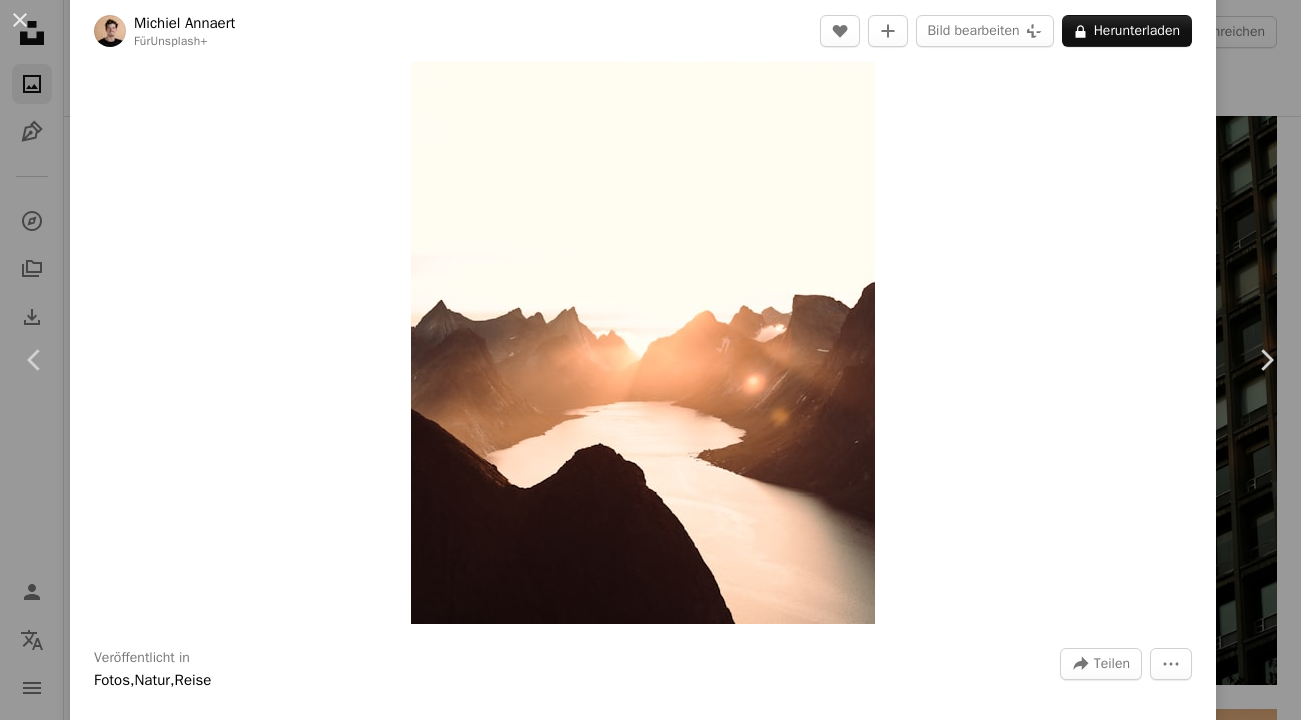 scroll, scrollTop: 47, scrollLeft: 0, axis: vertical 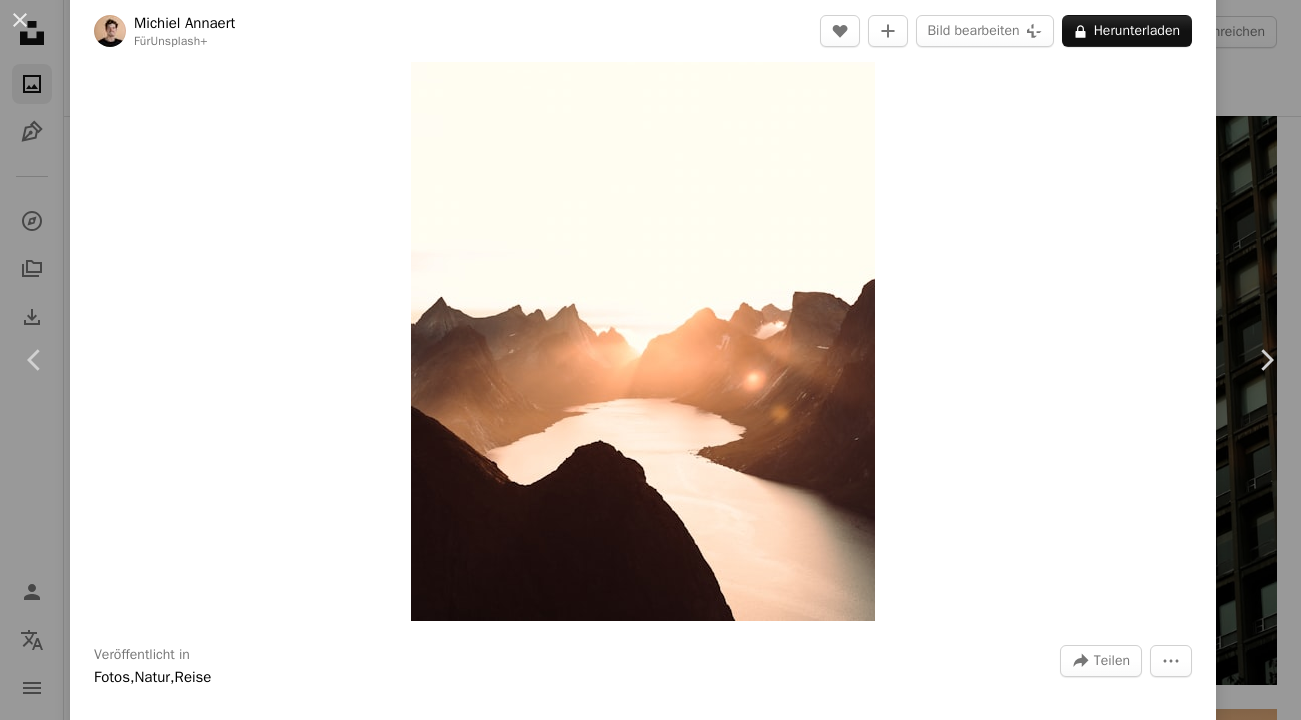click on "Veröffentlicht in Fotos ,  Natur ,  Reise A forward-right arrow Teilen More Actions" at bounding box center [643, 667] 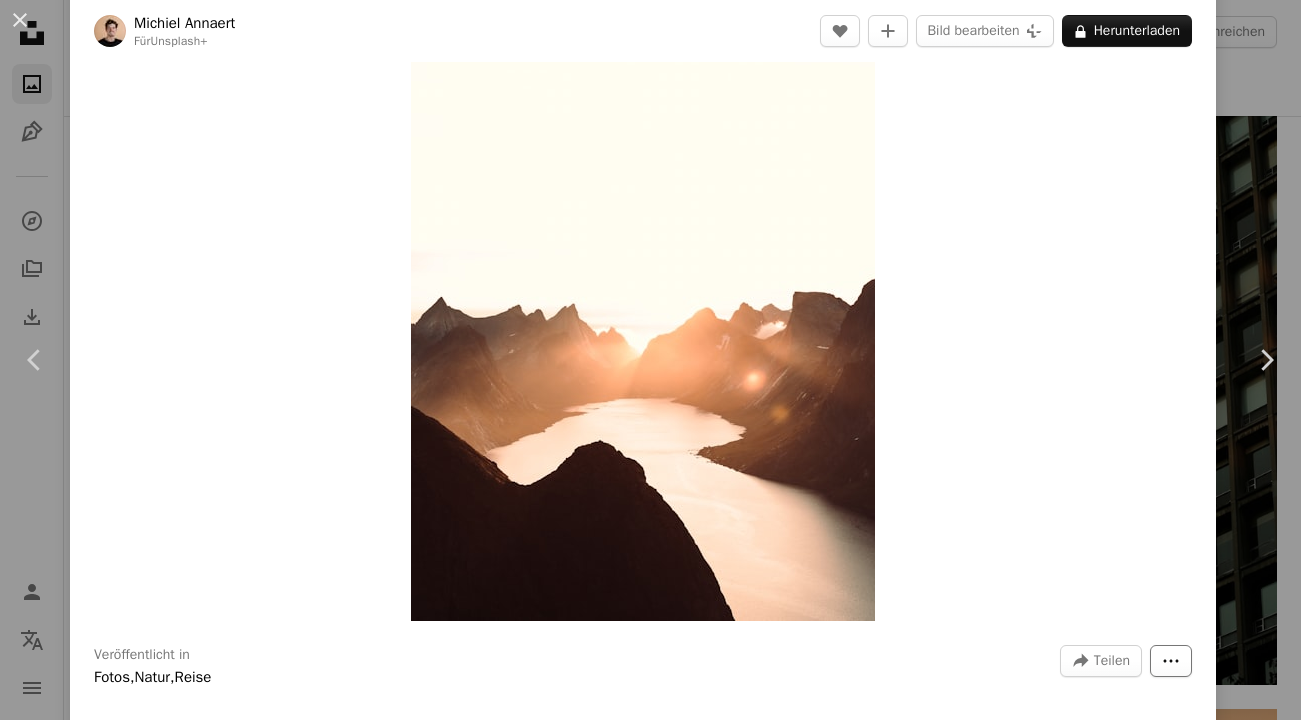 click on "More Actions" 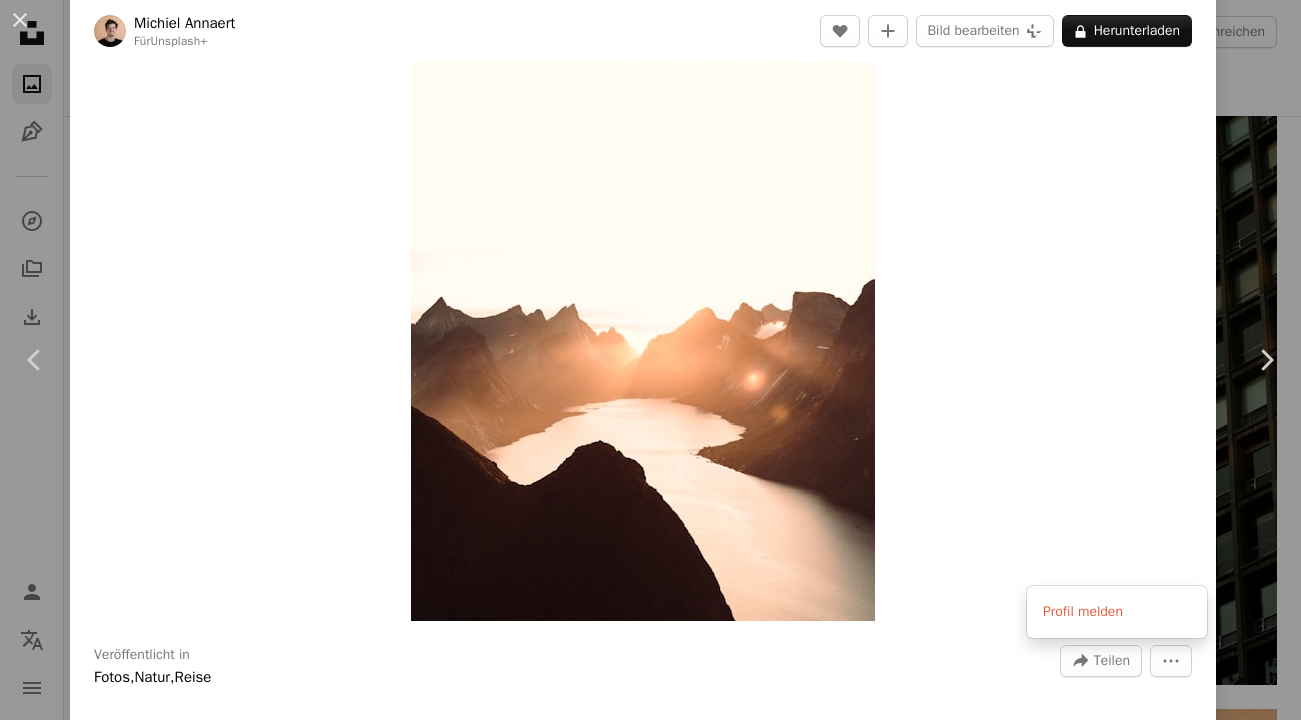 click on "An X shape Chevron left Chevron right [FIRST] [LAST] Für  Unsplash+ A heart A plus sign Bild bearbeiten   Plus sign for Unsplash+ A lock   Herunterladen Zoom in Veröffentlicht in Fotos ,  Natur ,  Reise A forward-right arrow Teilen More Actions Calendar outlined Veröffentlicht am  31. Juli 2023 Camera SONY, ILCE-7M4 Safety Lizenziert unter der  Unsplash+ Lizenz See [COUNTRY] Anhöhen Lagune Aus dieser Serie Chevron right Plus sign for Unsplash+ Plus sign for Unsplash+ Plus sign for Unsplash+ Plus sign for Unsplash+ Plus sign for Unsplash+ Plus sign for Unsplash+ Plus sign for Unsplash+ Plus sign for Unsplash+ Plus sign for Unsplash+ Plus sign for Unsplash+ Plus sign for Unsplash+ Ähnliche Bilder Plus sign for Unsplash+ A heart A plus sign [FIRST] [LAST] Für  Unsplash+ A lock   Herunterladen Plus sign for Unsplash+ A heart A plus sign [FIRST] [LAST] Für  Unsplash+ A lock   Herunterladen Plus sign for Unsplash+ A heart A plus sign [FIRST] [LAST] Für  Unsplash+ A lock   Herunterladen Plus sign for Unsplash+ A heart A plus sign [FIRST] [LAST] Für" at bounding box center (650, 360) 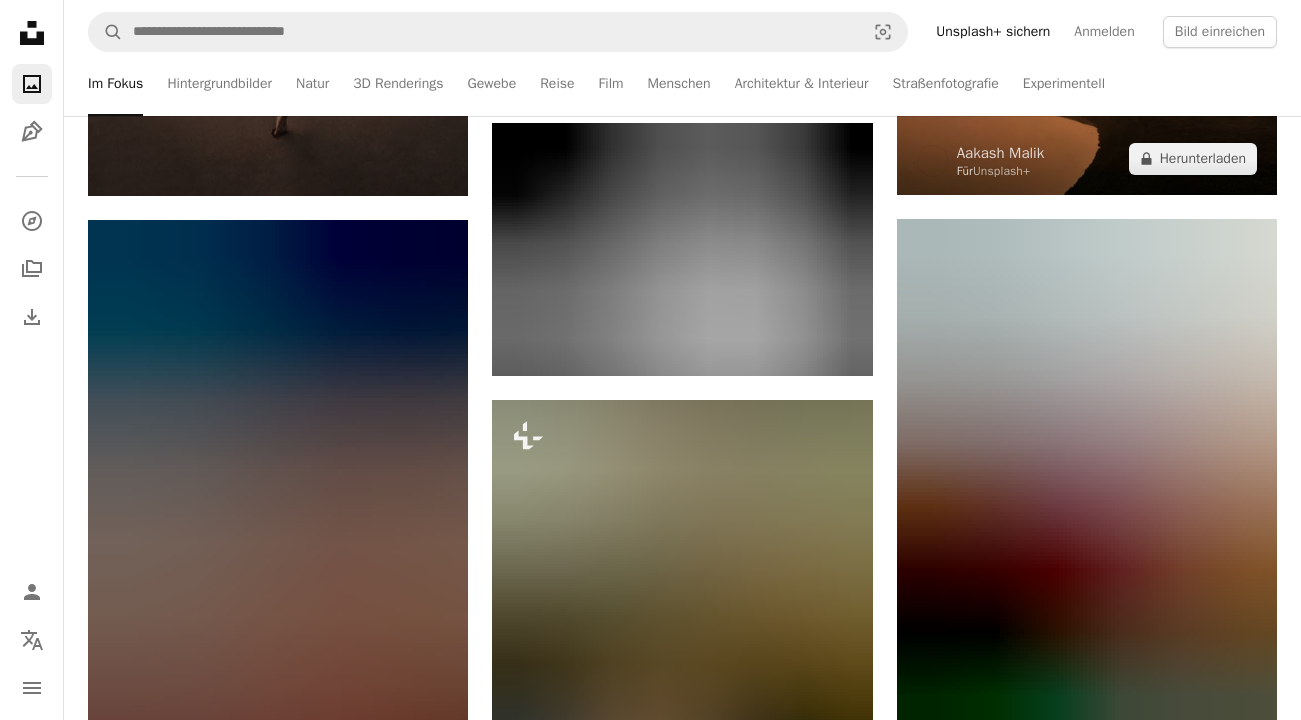 scroll, scrollTop: 1220, scrollLeft: 0, axis: vertical 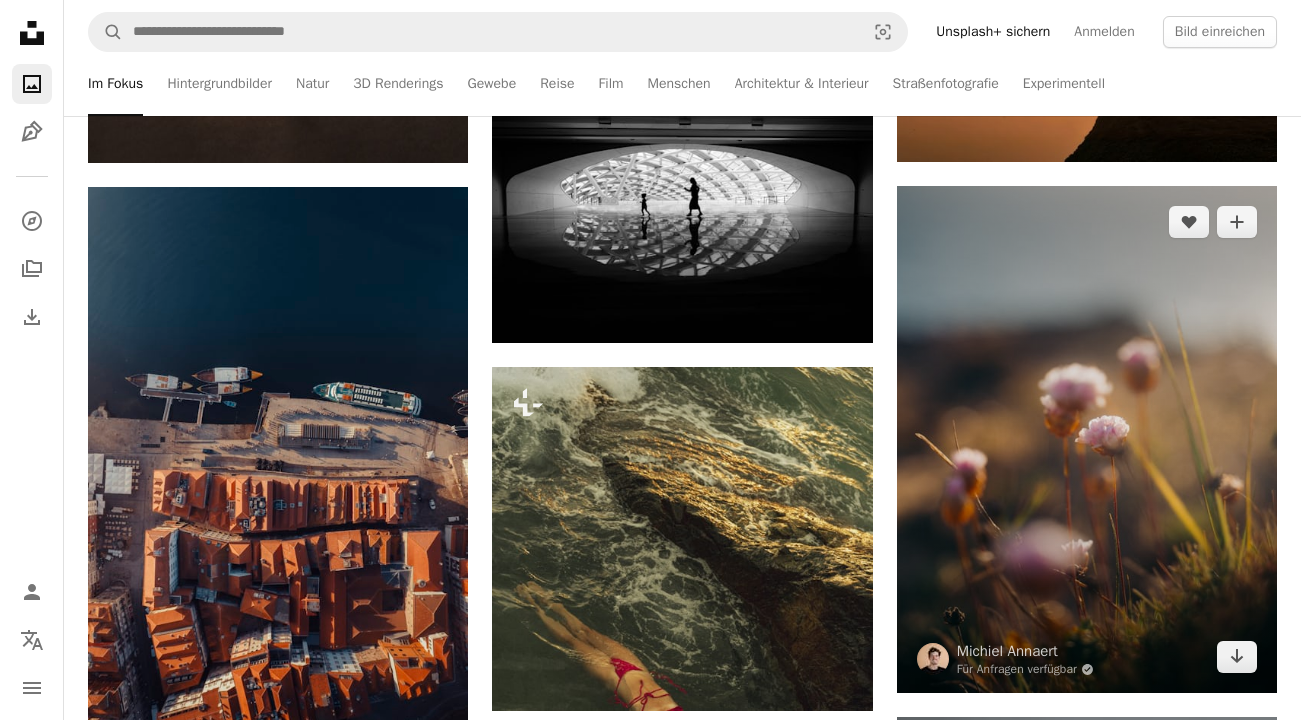 click at bounding box center (1087, 439) 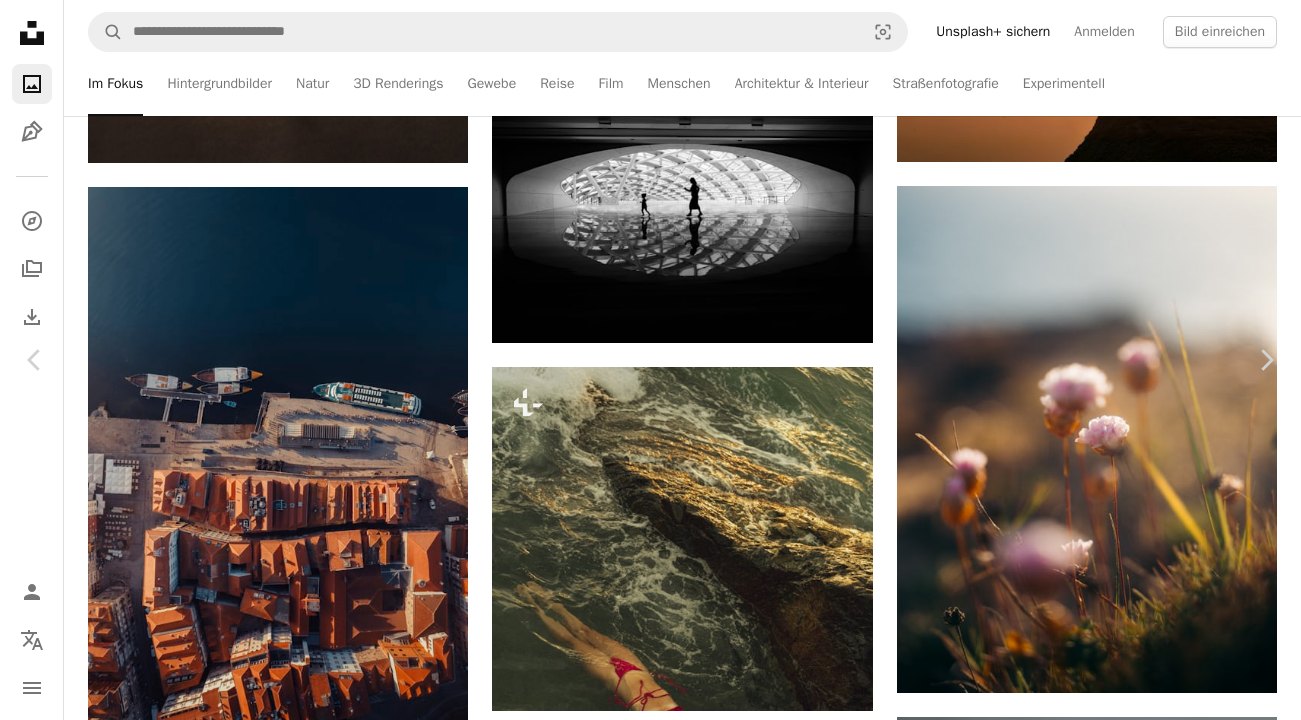 click on "Kostenlos herunterladen" at bounding box center [1070, 2978] 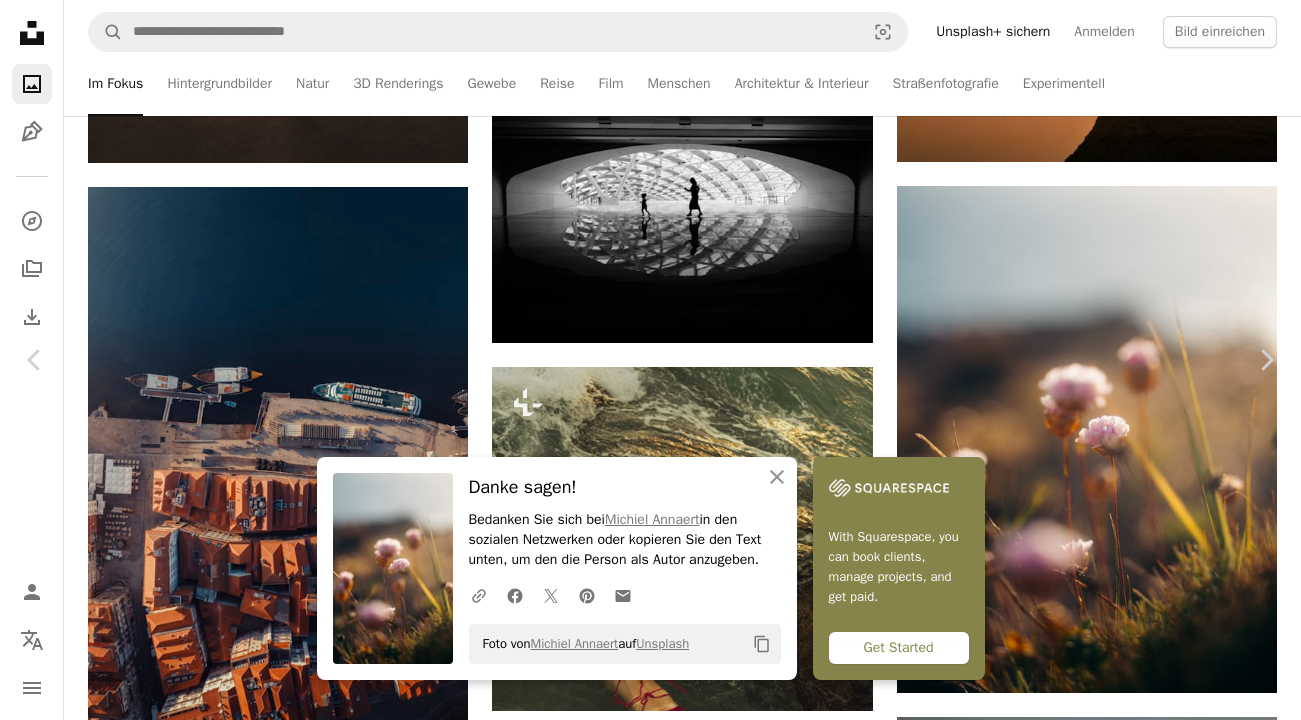 scroll, scrollTop: 2432, scrollLeft: 0, axis: vertical 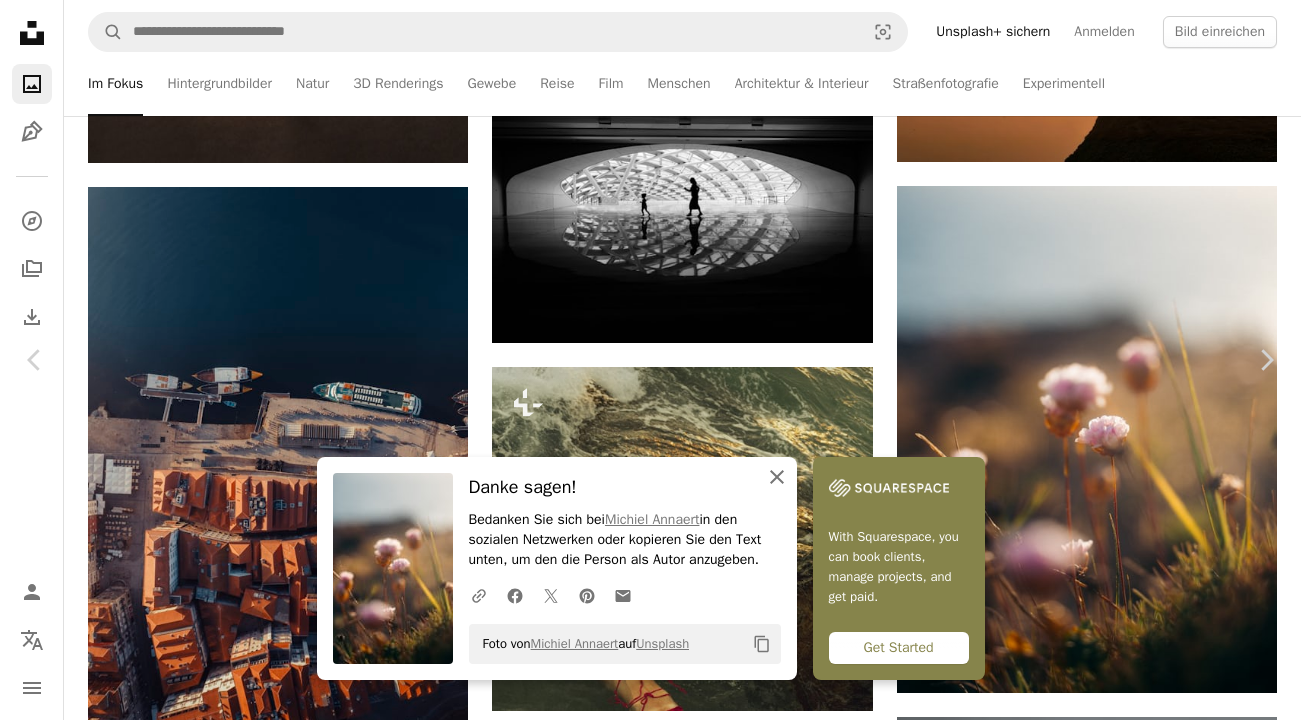 click on "An X shape" 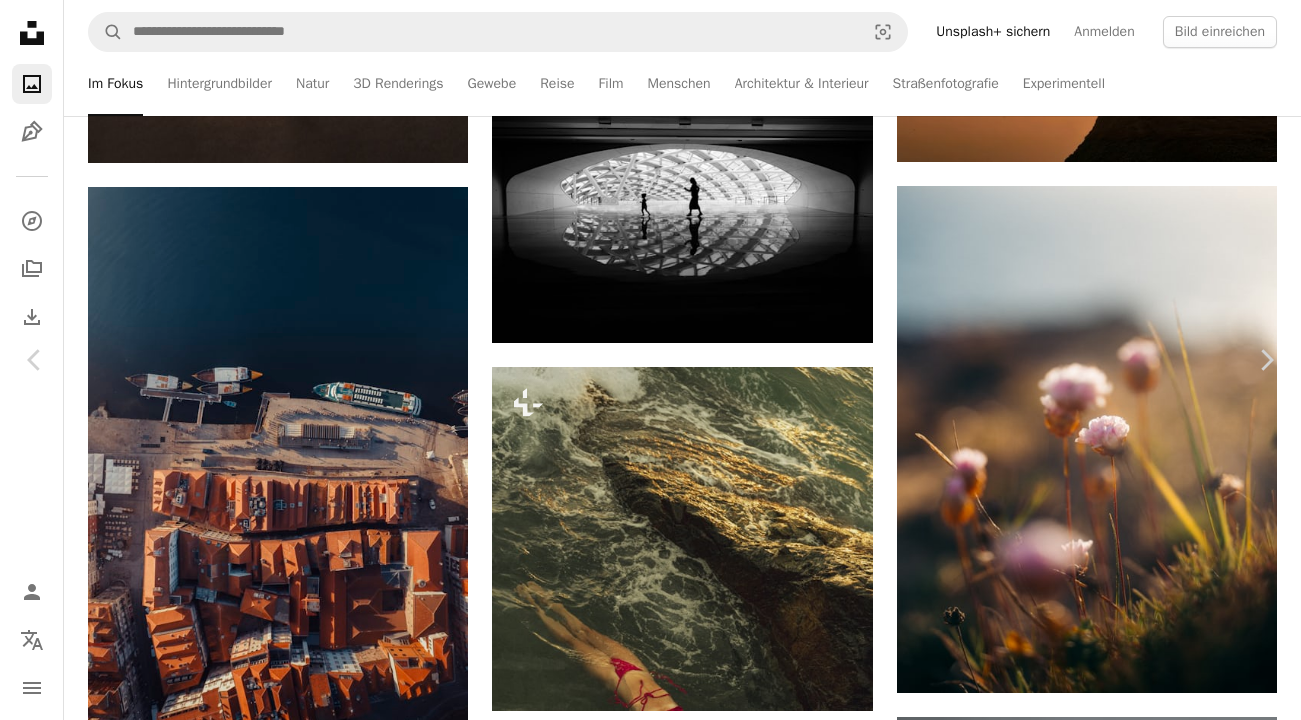scroll, scrollTop: 4246, scrollLeft: 0, axis: vertical 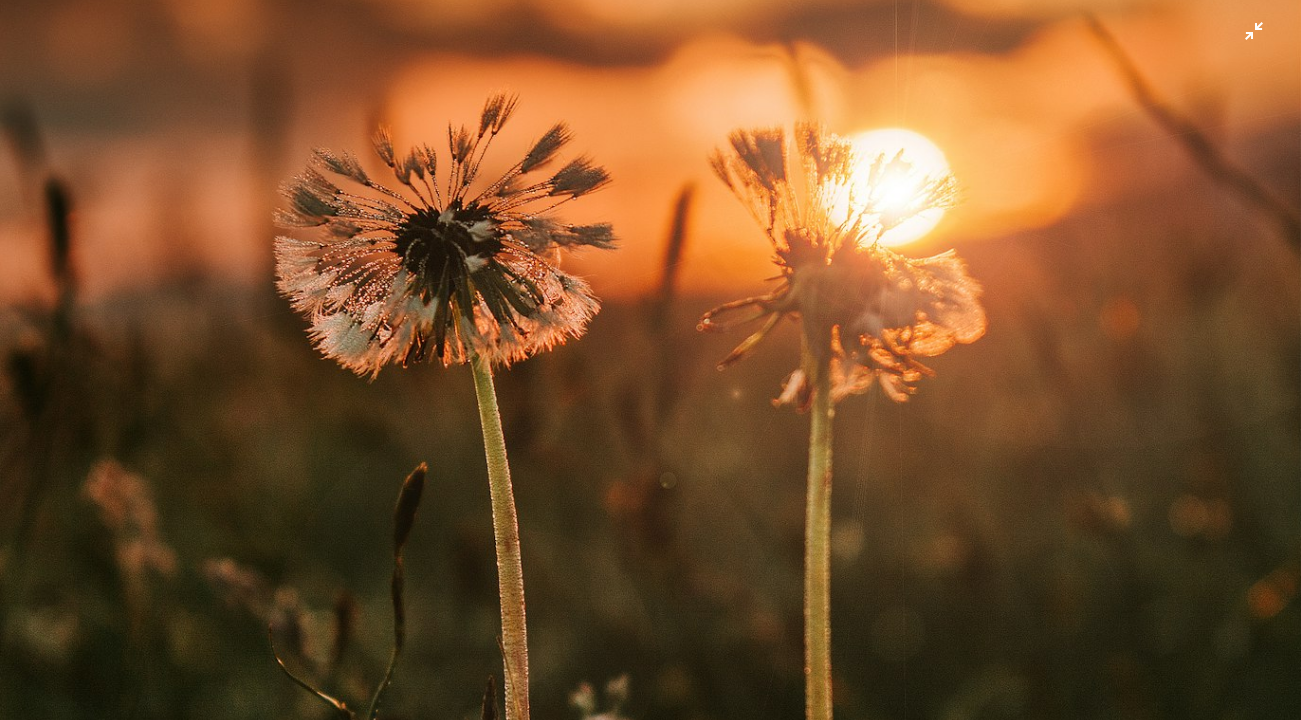 click at bounding box center (650, 503) 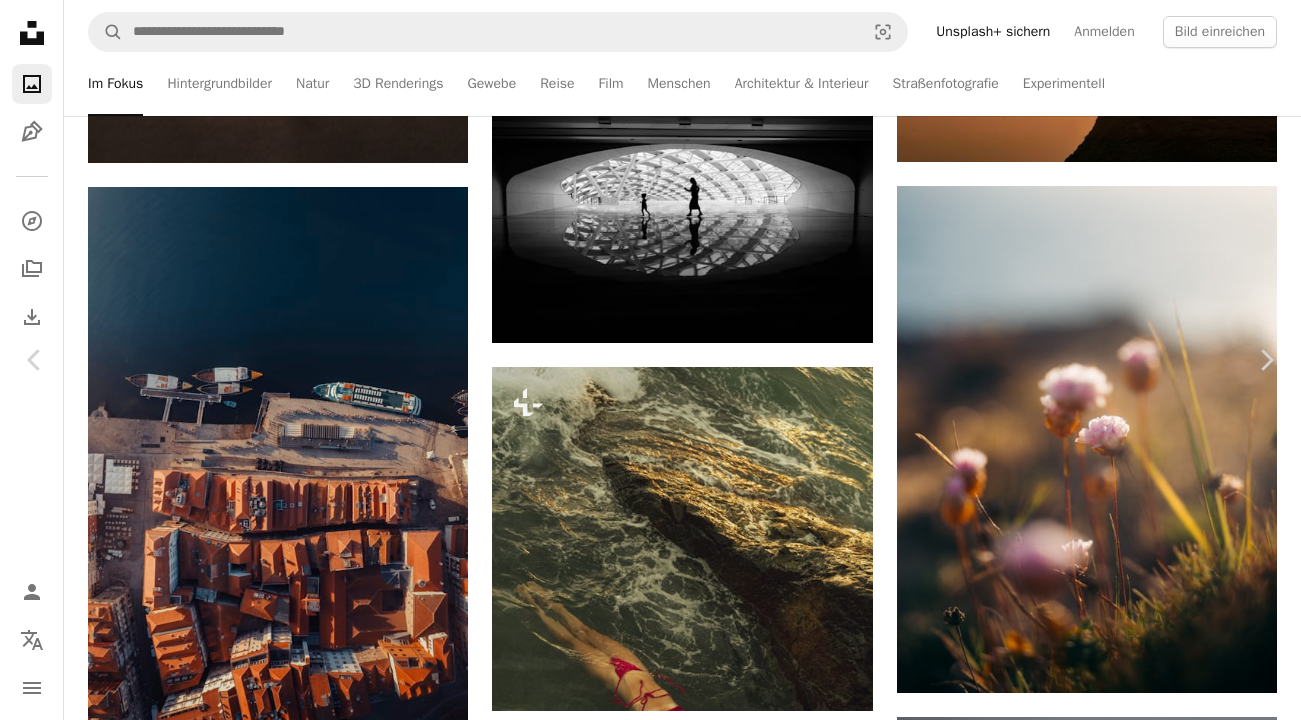 click on "Kostenlos herunterladen" at bounding box center [1070, 4990] 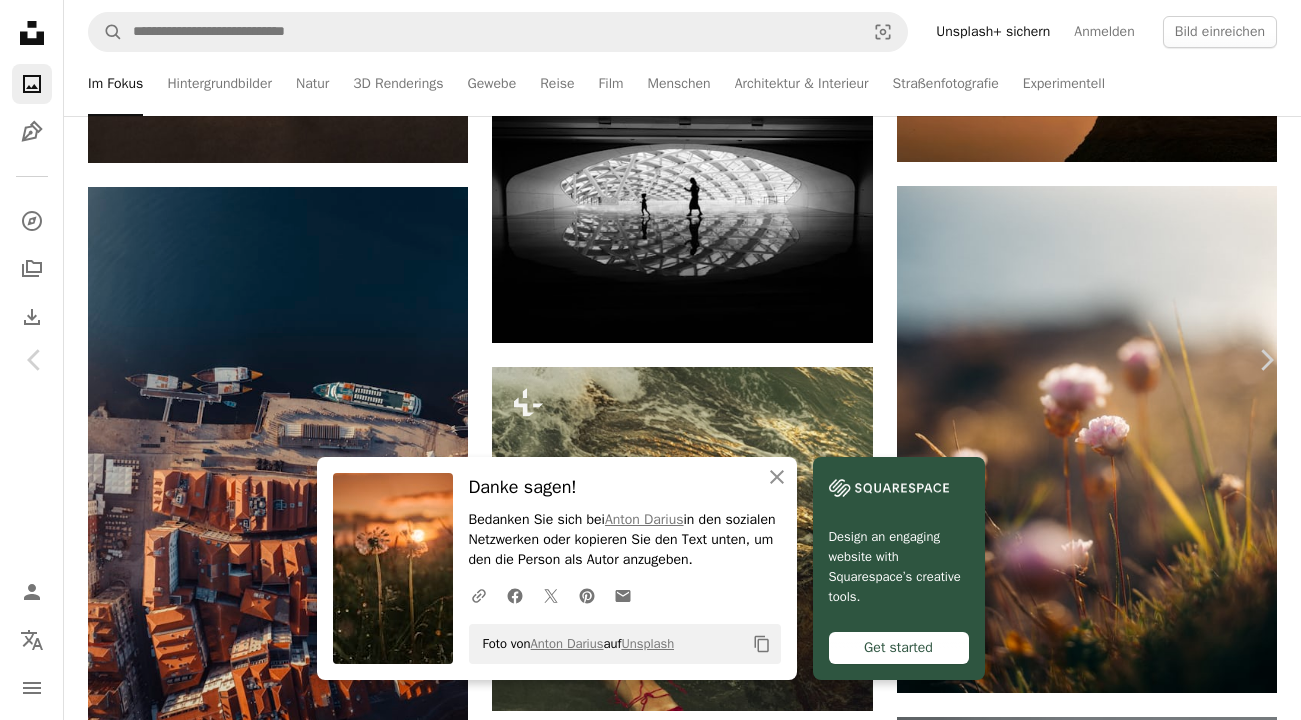 click on "An X shape" at bounding box center [20, 20] 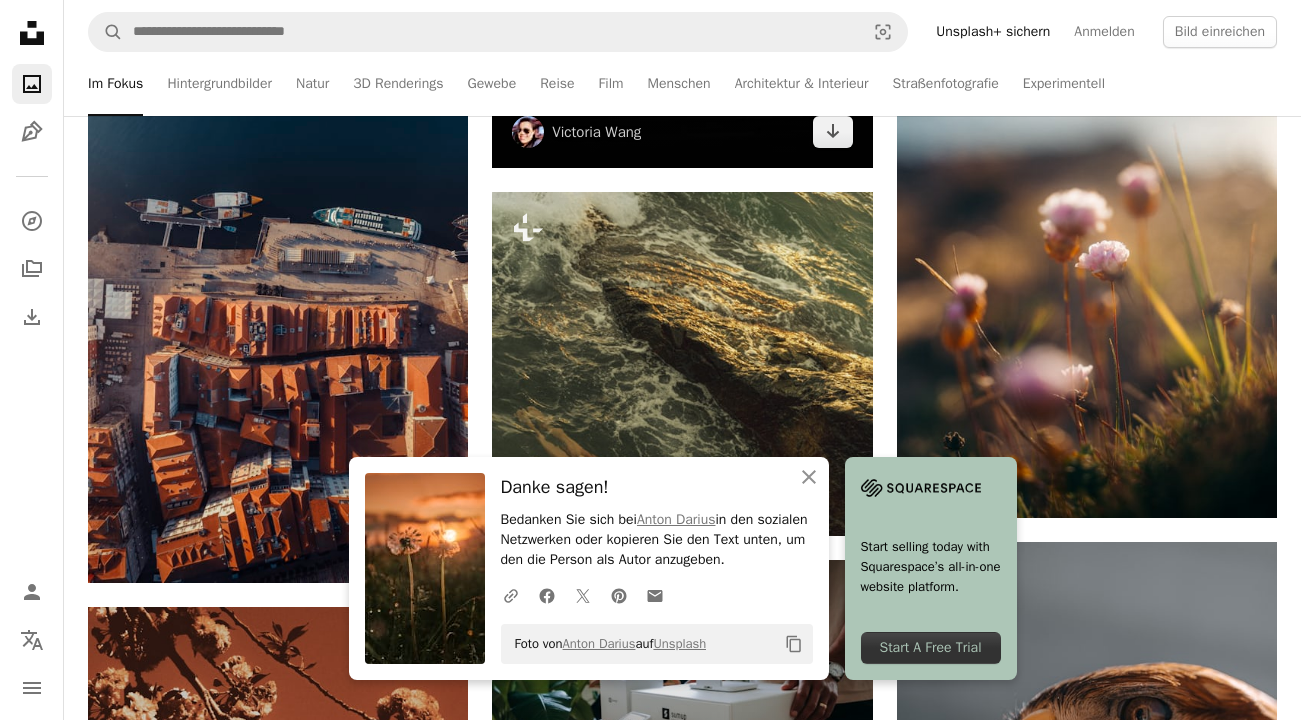 scroll, scrollTop: 1439, scrollLeft: 0, axis: vertical 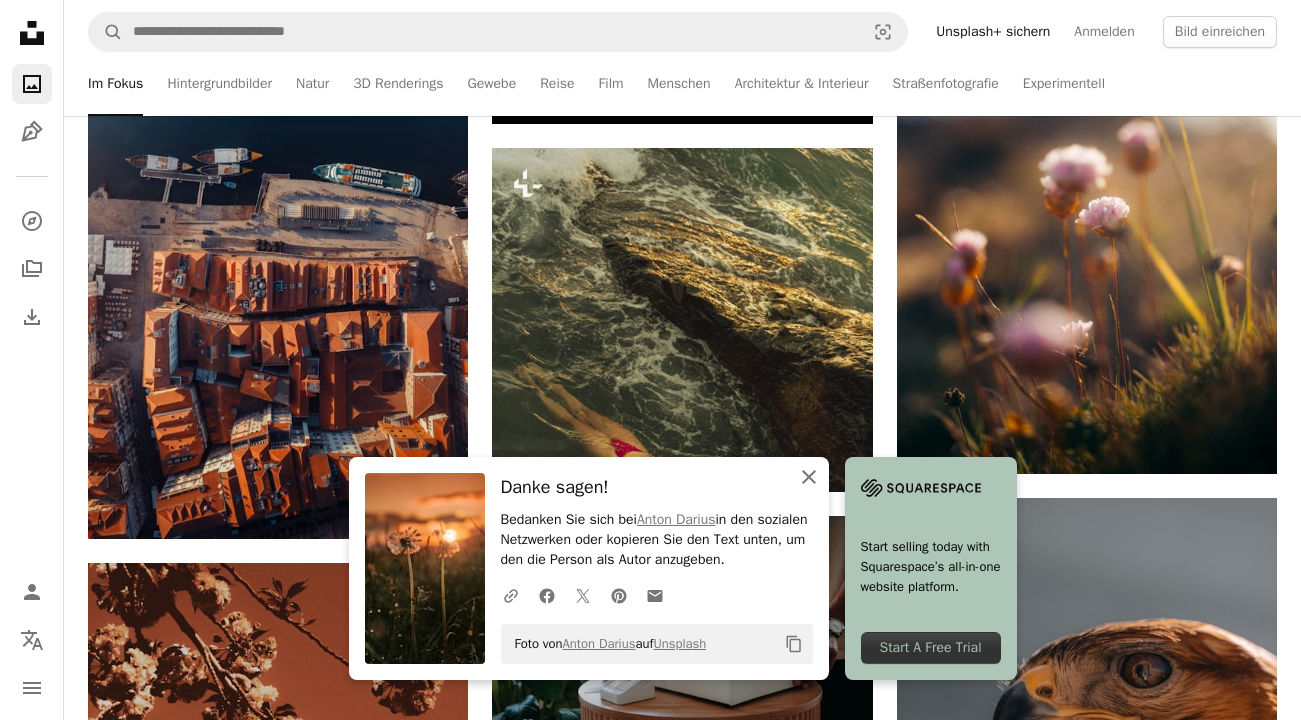 click on "An X shape" 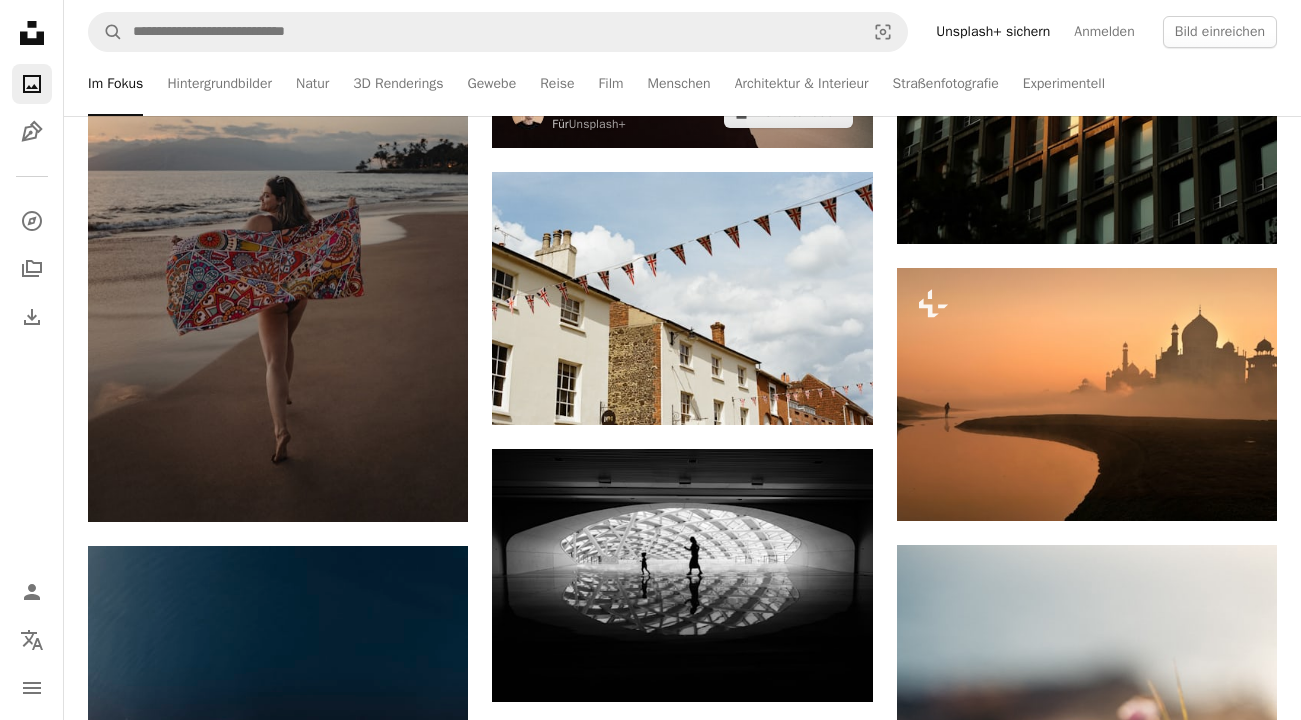 scroll, scrollTop: 868, scrollLeft: 0, axis: vertical 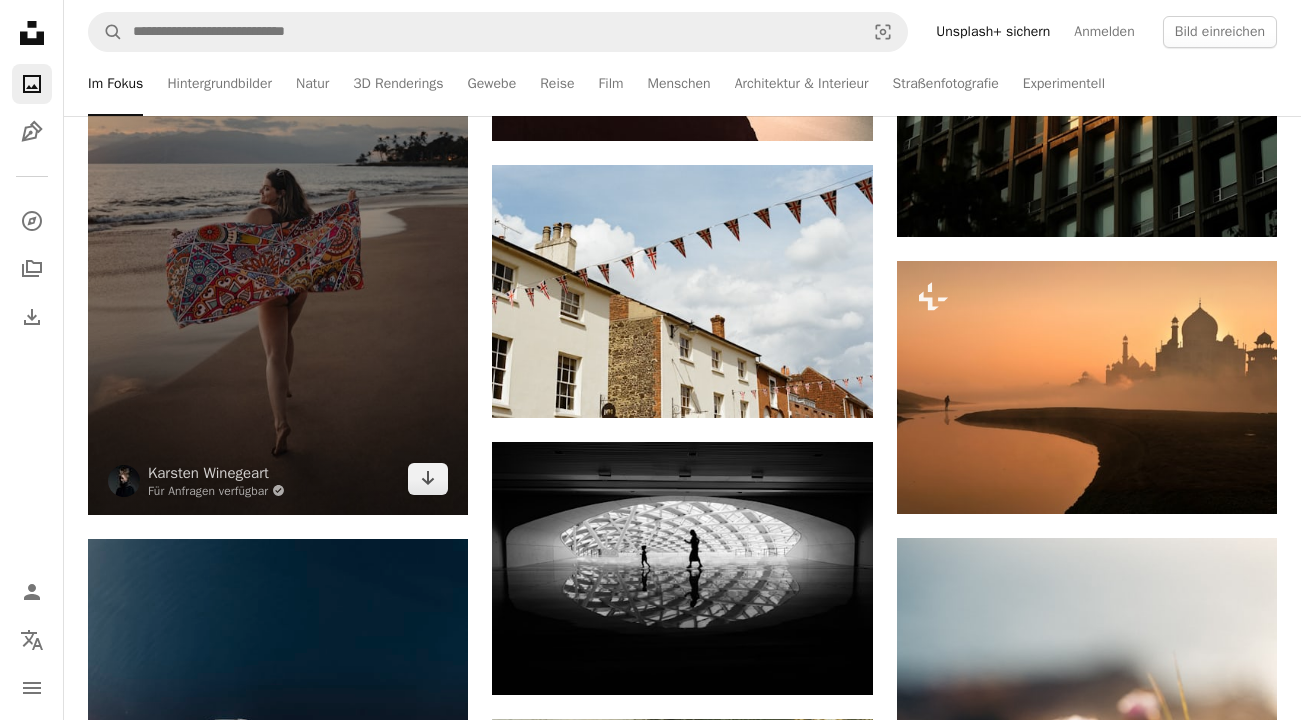 click at bounding box center (278, 228) 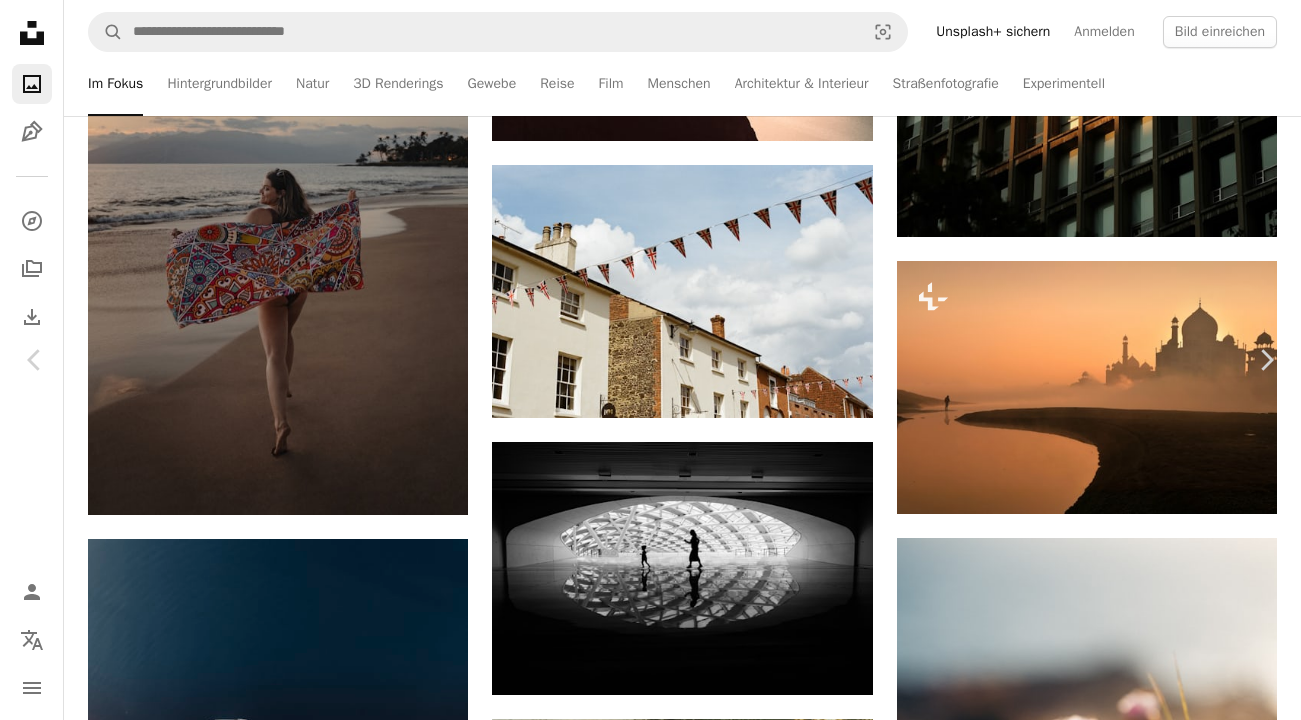 click on "An X shape Chevron left Chevron right [LAST] [LAST] Für Anfragen verfügbar A checkmark inside of a circle A heart A plus sign Bild bearbeiten   Plus sign for Unsplash+ Kostenlos herunterladen Chevron down Zoom in Aufrufe 207.697 Downloads 878 Veröffentlicht in Fotos A forward-right arrow Teilen Info icon Info More Actions A map marker [CITY], [STATE], [COUNTRY] Calendar outlined Veröffentlicht  vor 4 Tagen Safety Kostenlos zu verwenden im Rahmen der  Unsplash Lizenz Strandfrau reise Sonnenuntergang Sommer grün Wandern Dschungel Wellen Hawaii Ferien Insel Influencer tropisch Goldene Stunde Maui Hawaiianisch Badeanzug Mensch Weiblich Public Domain-Bilder Ähnliche Premium-Bilder auf iStock durchsuchen  |  20 % Rabatt mit Aktionscode UNSPLASH20 Mehr auf iStock anzeigen  ↗ Ähnliche Bilder A heart A plus sign [LAST] Für Anfragen verfügbar A checkmark inside of a circle Arrow pointing down A heart A plus sign [LAST] Für Anfragen verfügbar A checkmark inside of a circle Arrow pointing down" at bounding box center (650, 13149) 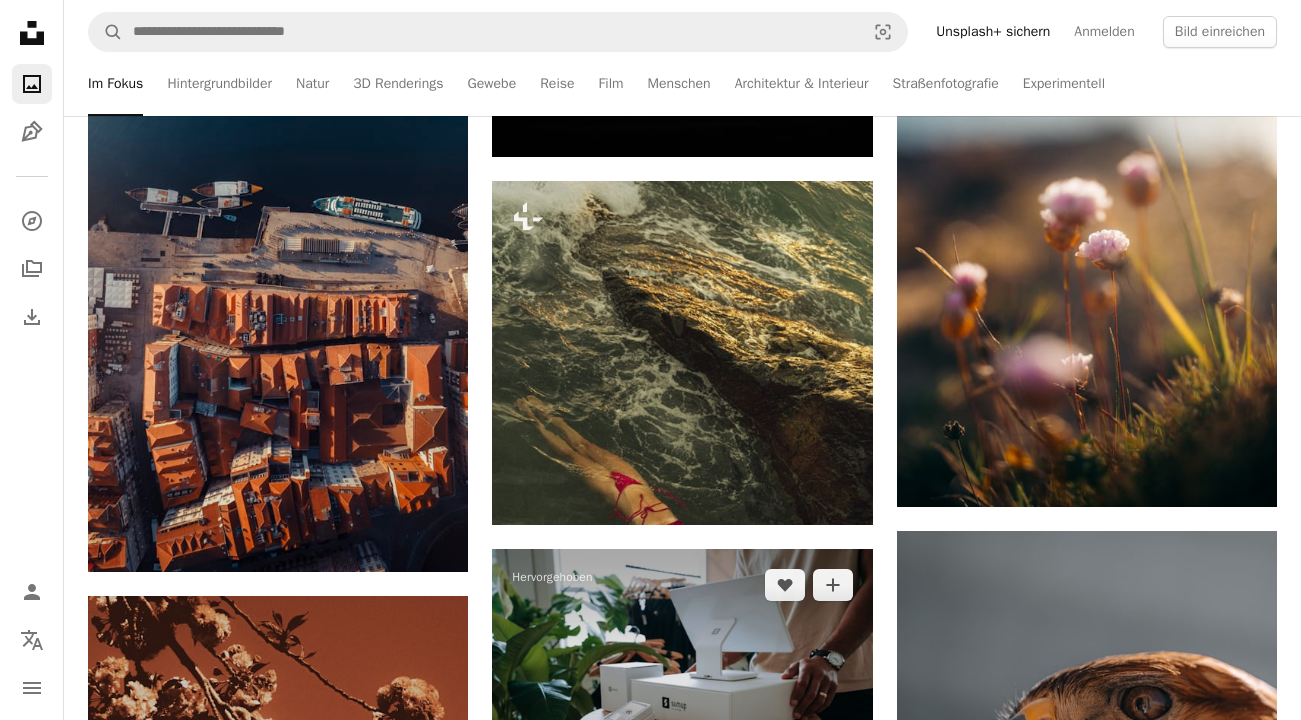 scroll, scrollTop: 1413, scrollLeft: 0, axis: vertical 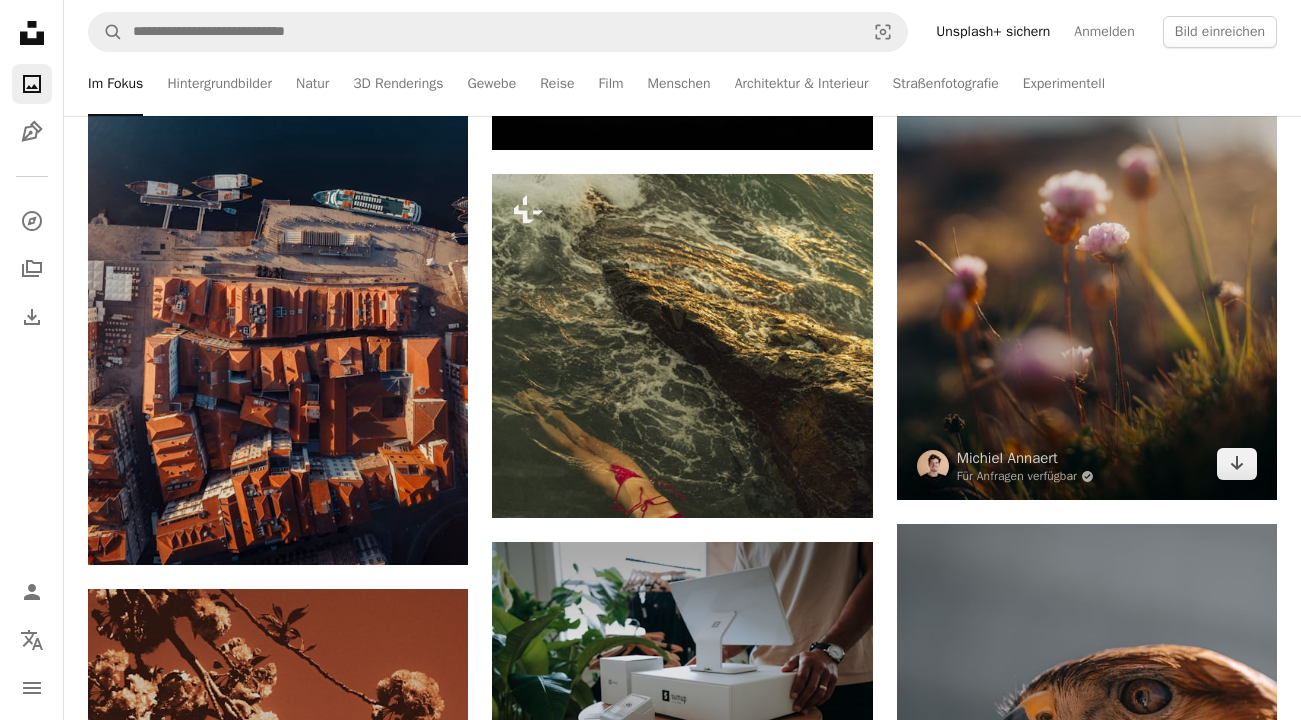 click at bounding box center [1087, 246] 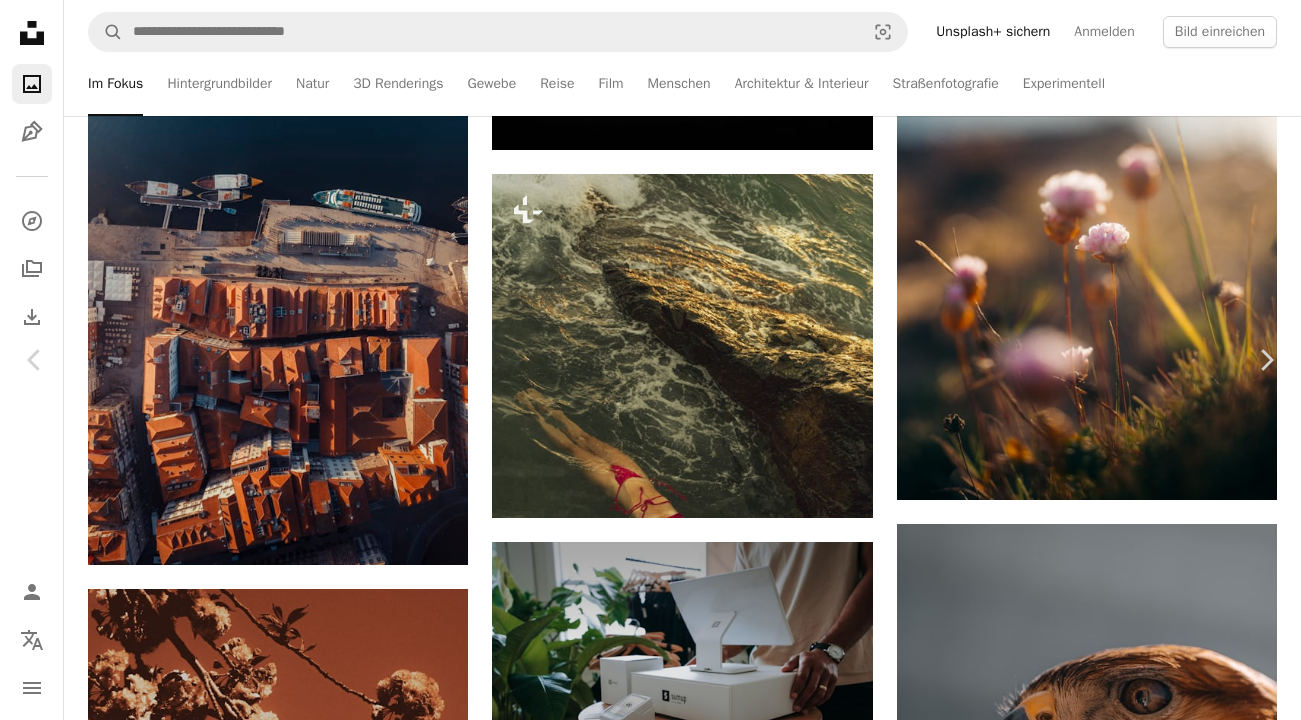 scroll, scrollTop: 3789, scrollLeft: 0, axis: vertical 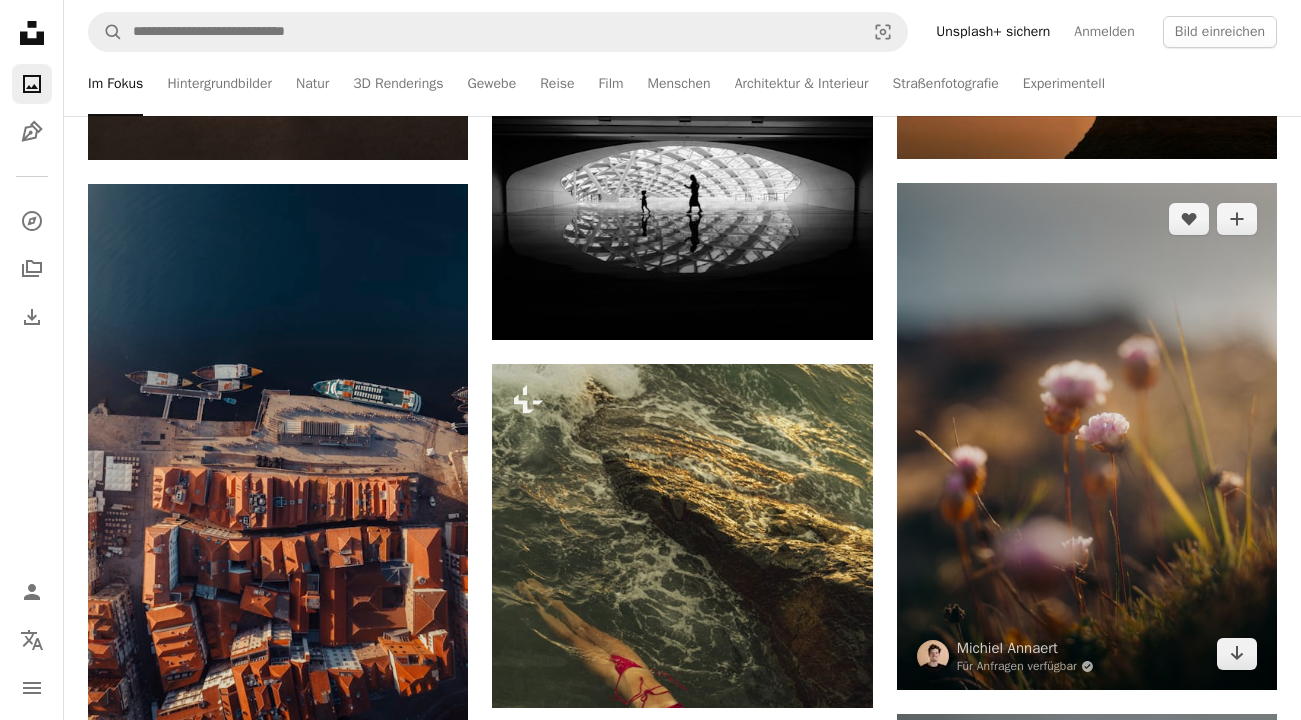 click at bounding box center [1087, 436] 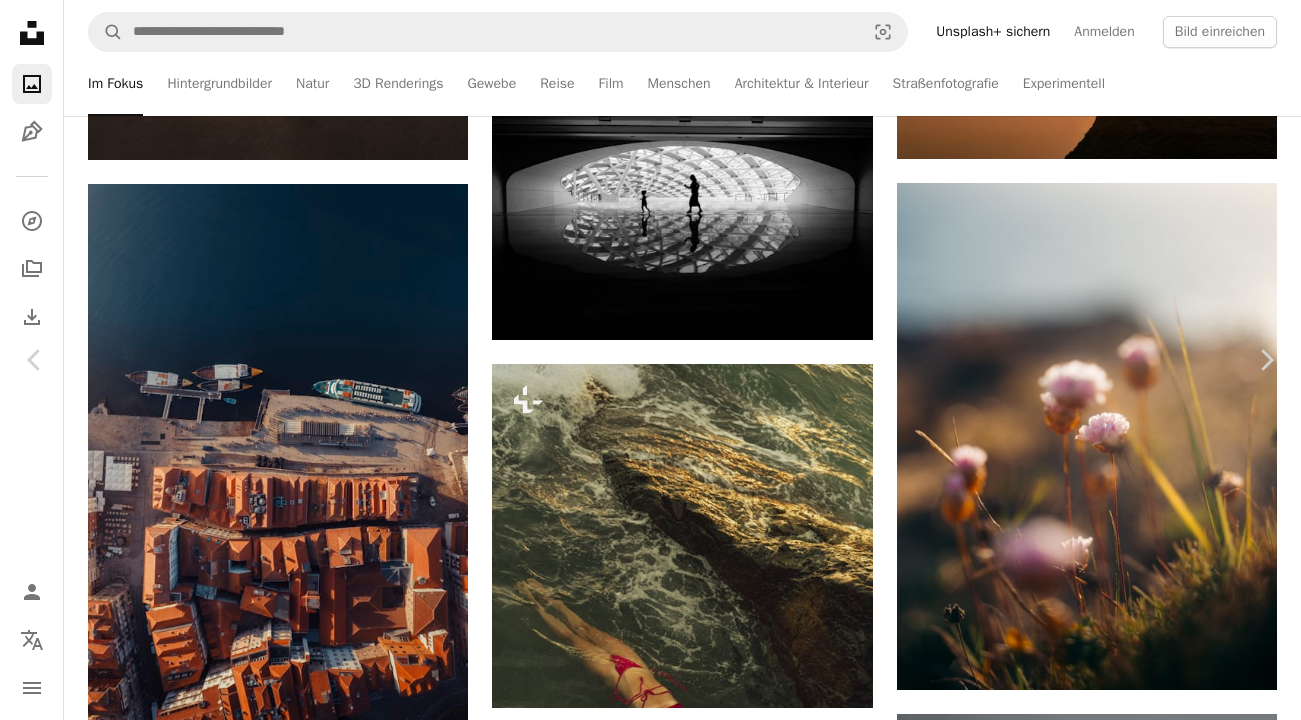 scroll, scrollTop: 3234, scrollLeft: 0, axis: vertical 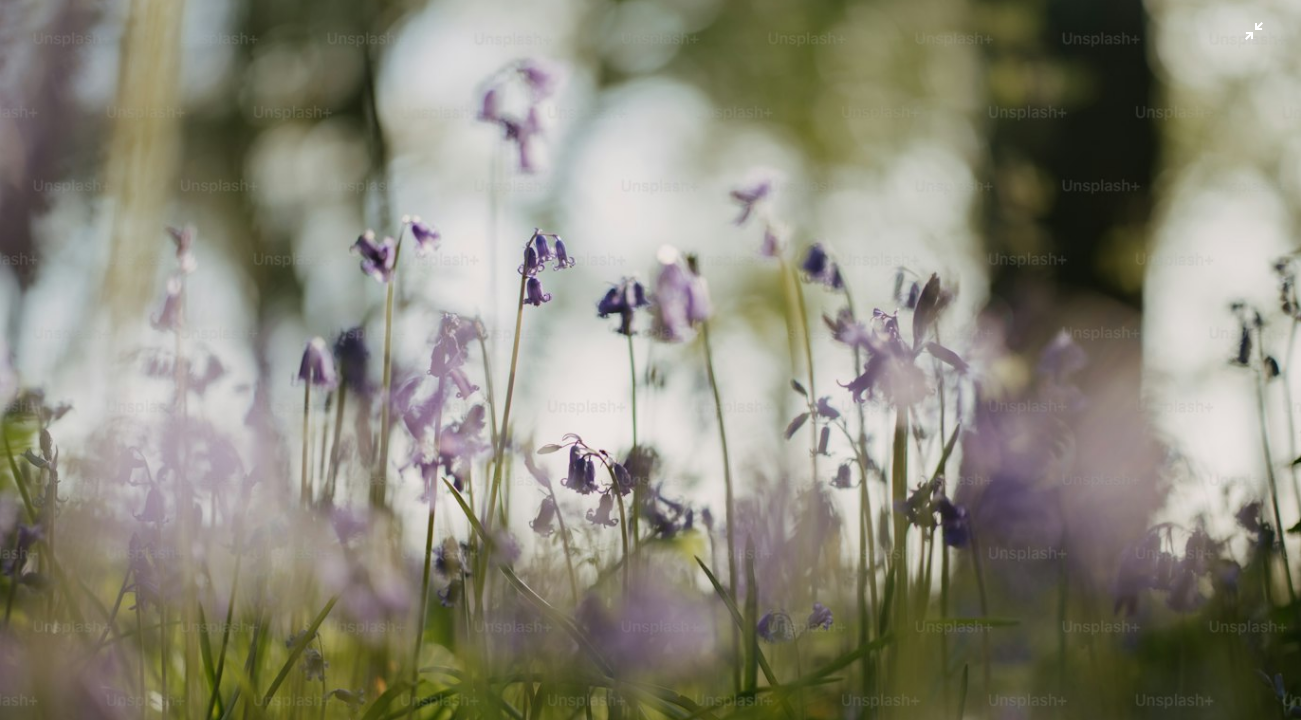 click at bounding box center (650, 359) 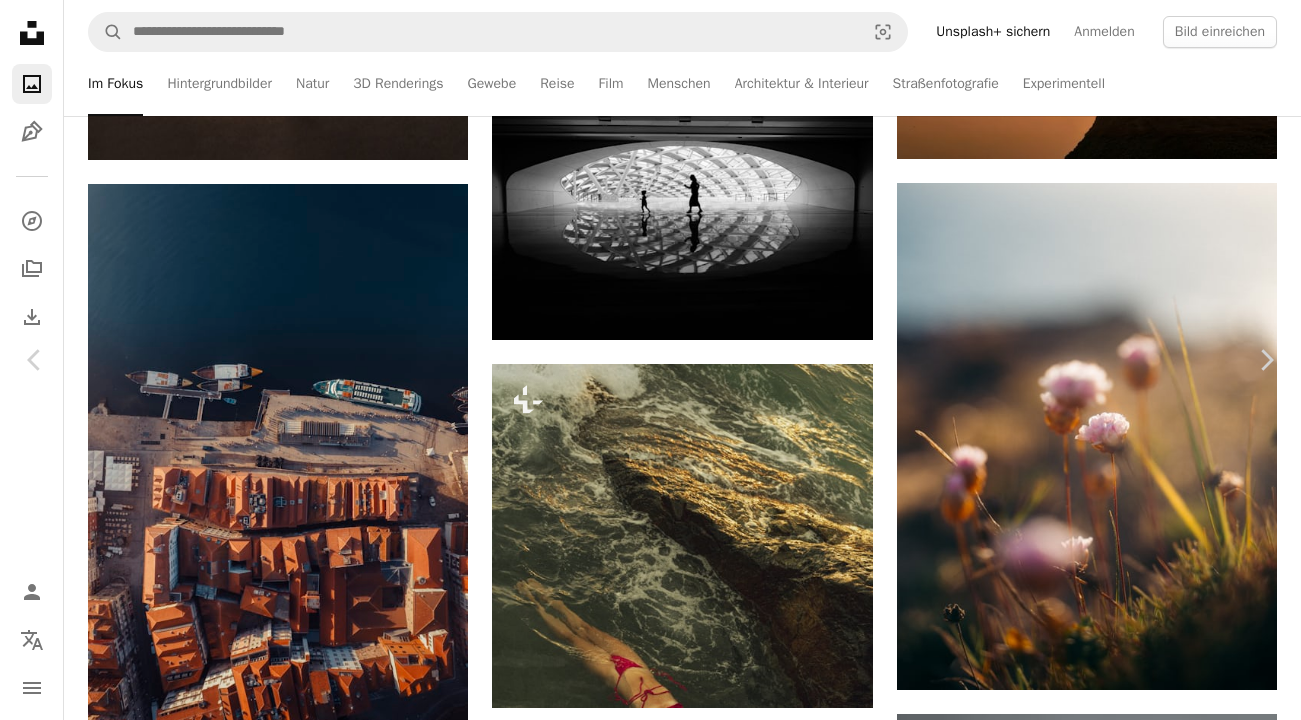 scroll, scrollTop: 6641, scrollLeft: 0, axis: vertical 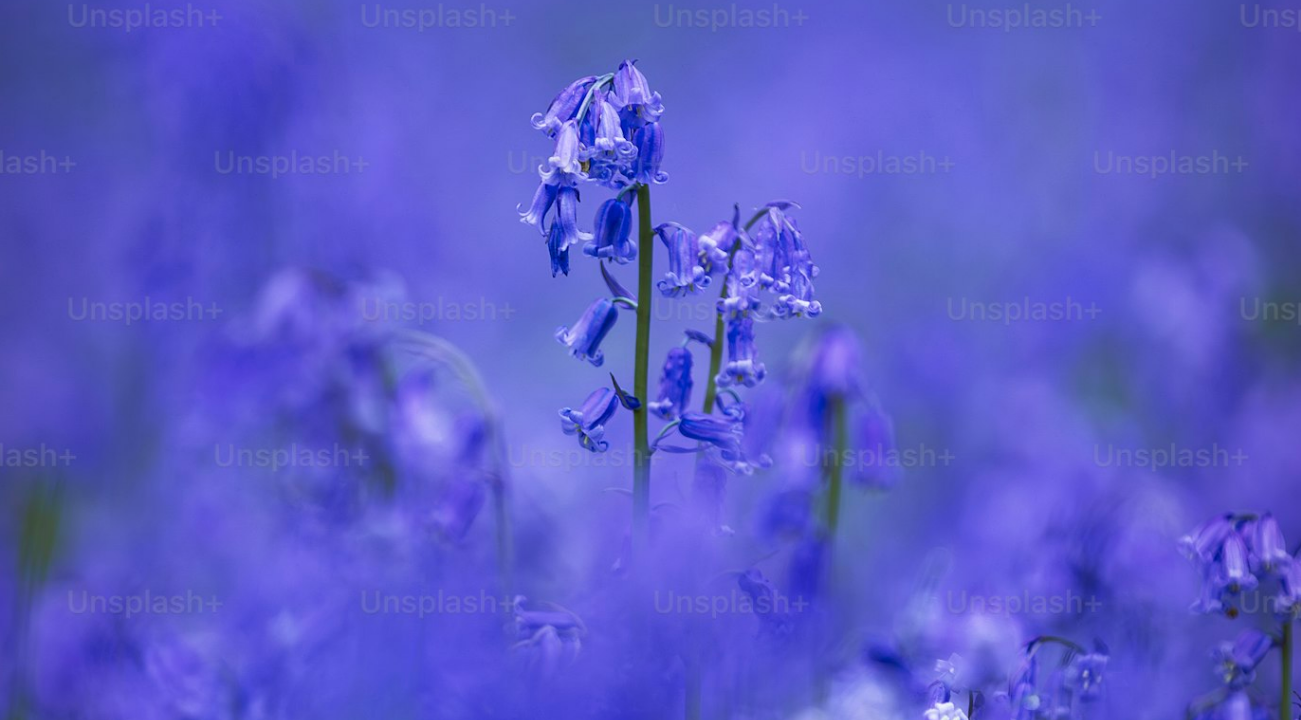 click at bounding box center (650, 359) 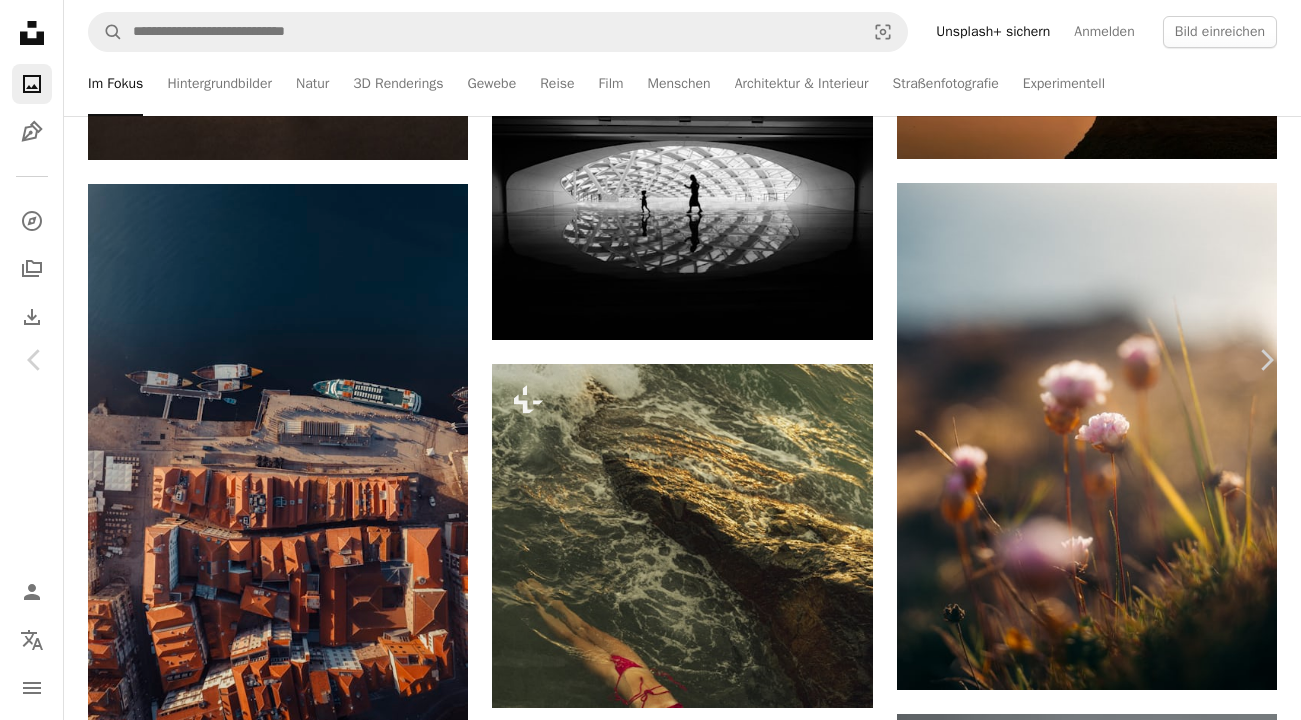 click on "An X shape Chevron left Chevron right [FIRST] [LAST] Für  Unsplash+ A heart A plus sign Bild bearbeiten   Plus sign for Unsplash+ A lock   Herunterladen Zoom in Veröffentlicht in Natur A forward-right arrow Teilen More Actions A map marker [COUNTRY], [COUNTRY_CODE] Calendar outlined Veröffentlicht am  9. Juli 2024 Camera Canon, EOS R5 Safety Lizenziert unter der  Unsplash+ Lizenz Tapete Blumen Wald blau Feder lila draußen ansehen Waldland Jahreszeit Bluebells Glockenblumenwald Public Domain-Bilder Aus dieser Serie Chevron right Plus sign for Unsplash+ Plus sign for Unsplash+ Plus sign for Unsplash+ Plus sign for Unsplash+ Plus sign for Unsplash+ Plus sign for Unsplash+ Plus sign for Unsplash+ Plus sign for Unsplash+ Plus sign for Unsplash+ Plus sign for Unsplash+ Ähnliche Bilder Plus sign for Unsplash+ A heart A plus sign [FIRST] [LAST] Für  Unsplash+ A lock   Herunterladen Plus sign for Unsplash+ A heart A plus sign [FIRST] [LAST] Für  Unsplash+ A lock   Herunterladen Plus sign for Unsplash+ A heart A plus sign" at bounding box center [650, 14778] 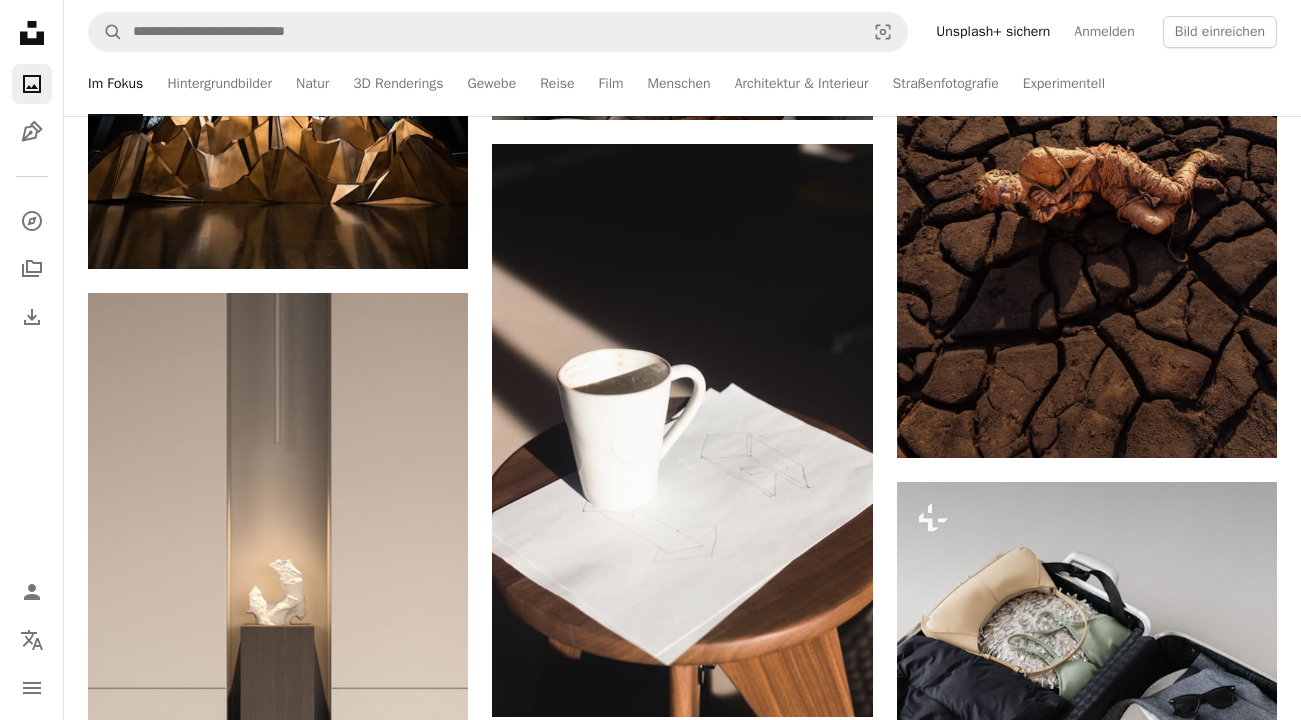 scroll, scrollTop: 5231, scrollLeft: 0, axis: vertical 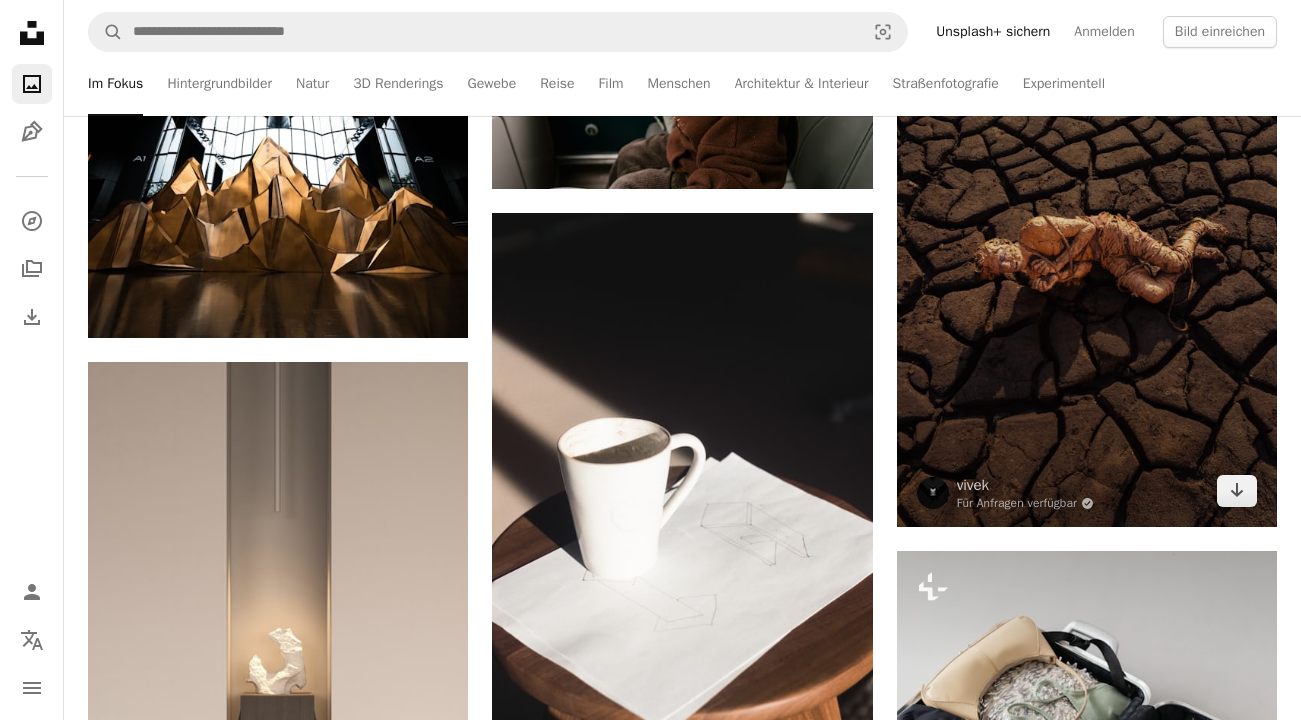 click at bounding box center [1087, 263] 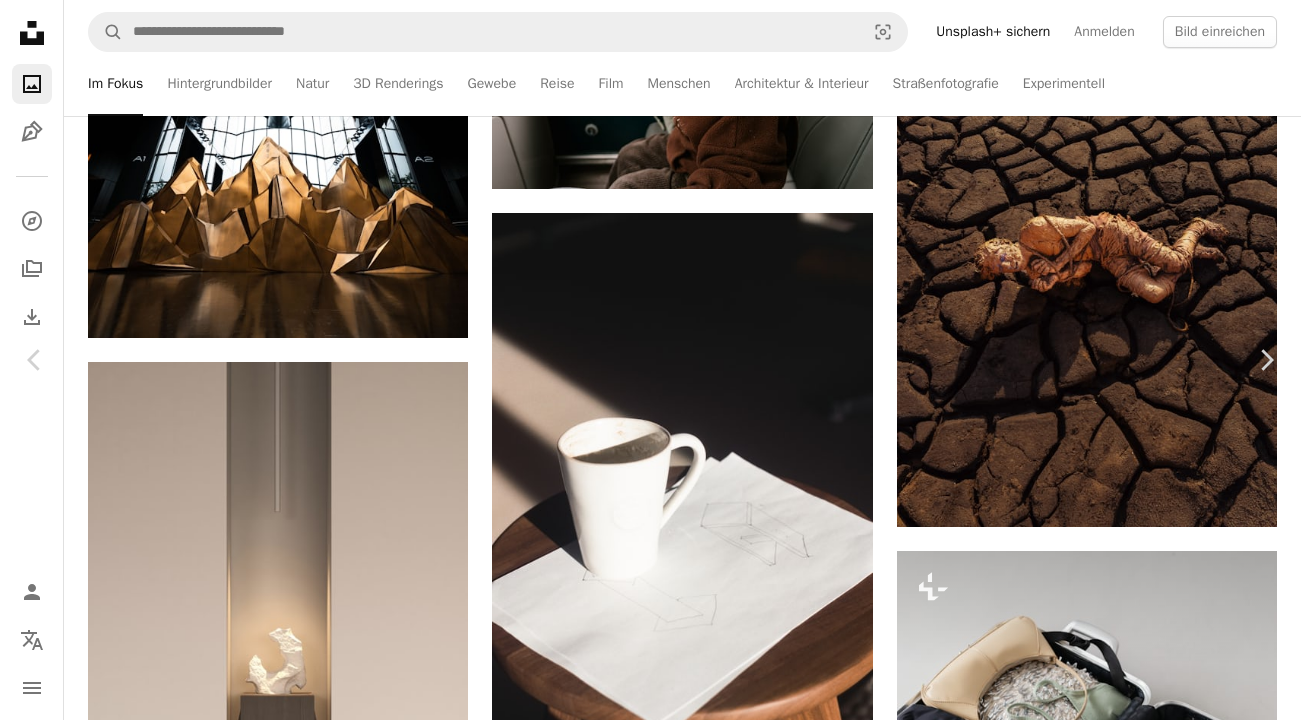 click at bounding box center (643, 10788) 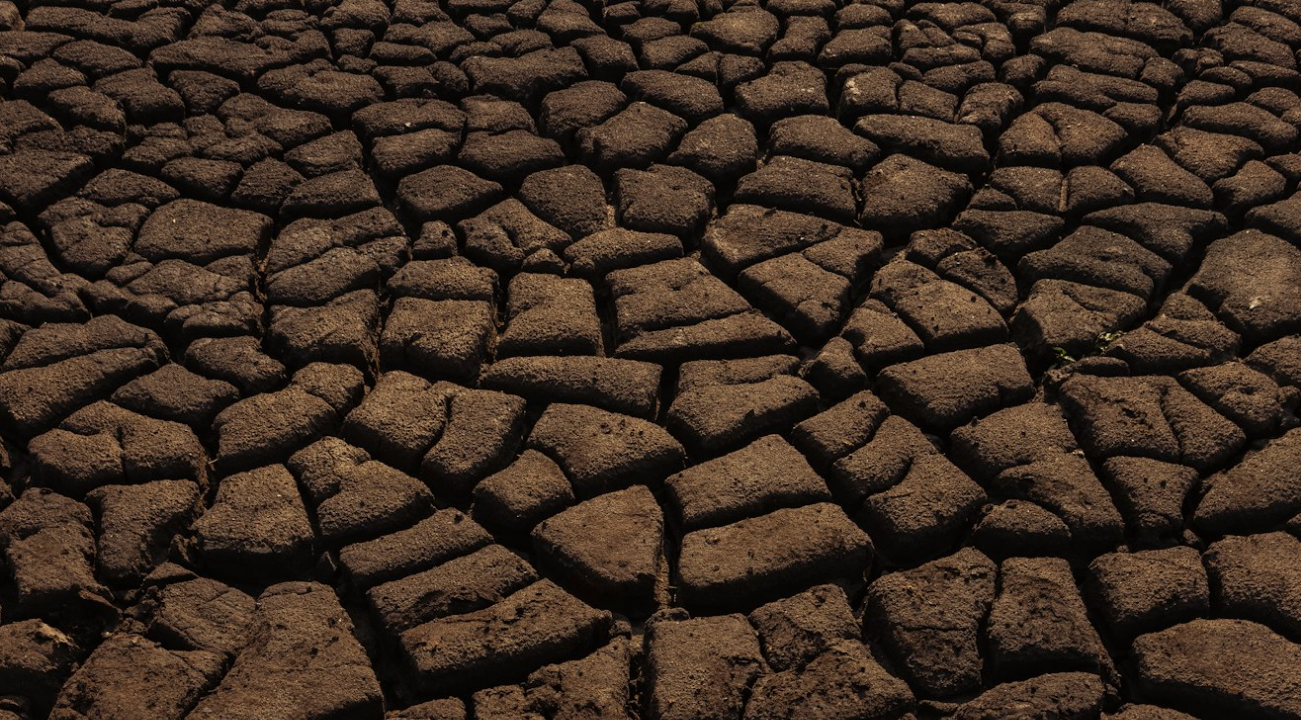 scroll, scrollTop: 545, scrollLeft: 0, axis: vertical 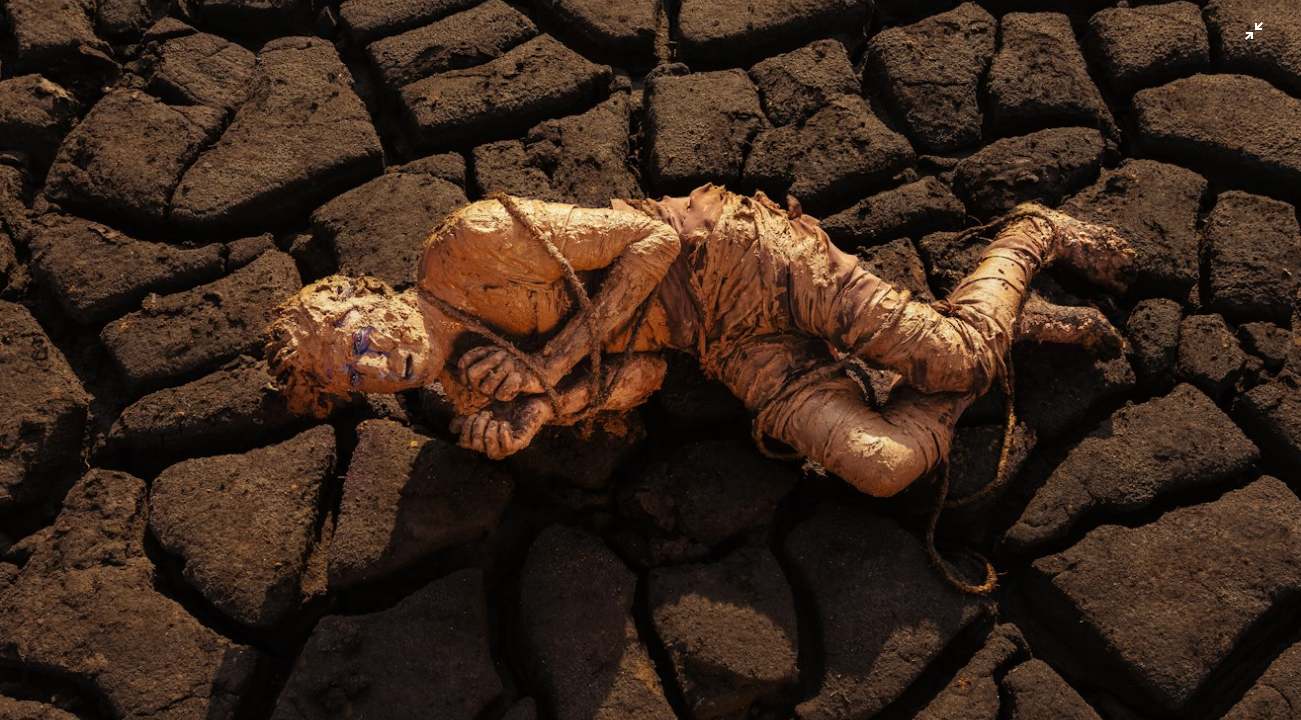 click at bounding box center (650, 359) 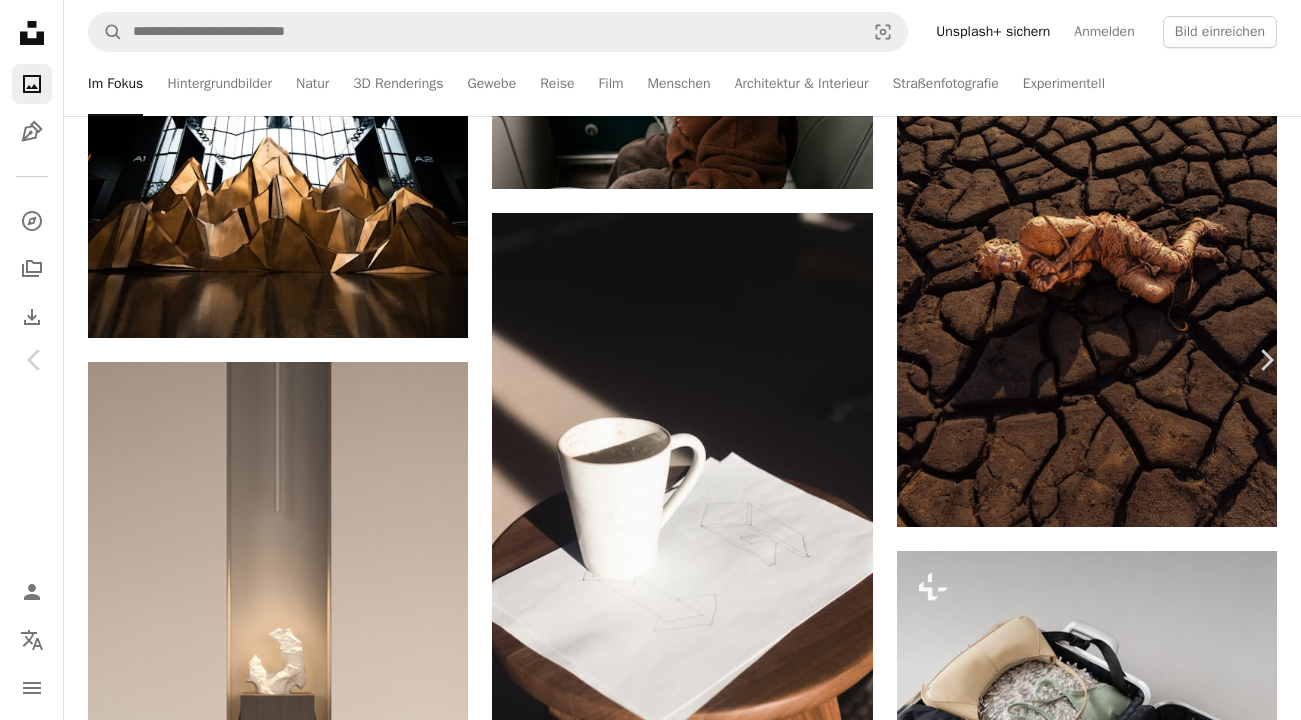 click on "An X shape Chevron left Chevron right vivek Für Anfragen verfügbar A checkmark inside of a circle A heart A plus sign Bild bearbeiten   Plus sign for Unsplash+ Kostenlos herunterladen Chevron down Zoom in Aufrufe 41.407 Downloads 132 Veröffentlicht in Fotos A forward-right arrow Teilen Info icon Info More Actions Calendar outlined Veröffentlicht  vor 6 Tagen Camera Canon, EOS R5 Safety Kostenlos zu verwenden im Rahmen der  Unsplash Lizenz 4K-Bilder Full HD-Hintergrundbild Sonnenuntergang Sonne Portefeuille Rohes Porträt Tier Boden Boden Eidechse Reptil HD-Hintergrundbilder Ähnliche Premium-Bilder auf iStock durchsuchen  |  20 % Rabatt mit Aktionscode UNSPLASH20 Mehr auf iStock anzeigen  ↗ Ähnliche Bilder A heart A plus sign vivek Für Anfragen verfügbar A checkmark inside of a circle Arrow pointing down Plus sign for Unsplash+ A heart A plus sign Jordan González Für  Unsplash+ A lock   Herunterladen Plus sign for Unsplash+ A heart A plus sign Zdeněk Macháček Für  Unsplash+ A lock   A heart" at bounding box center [650, 10770] 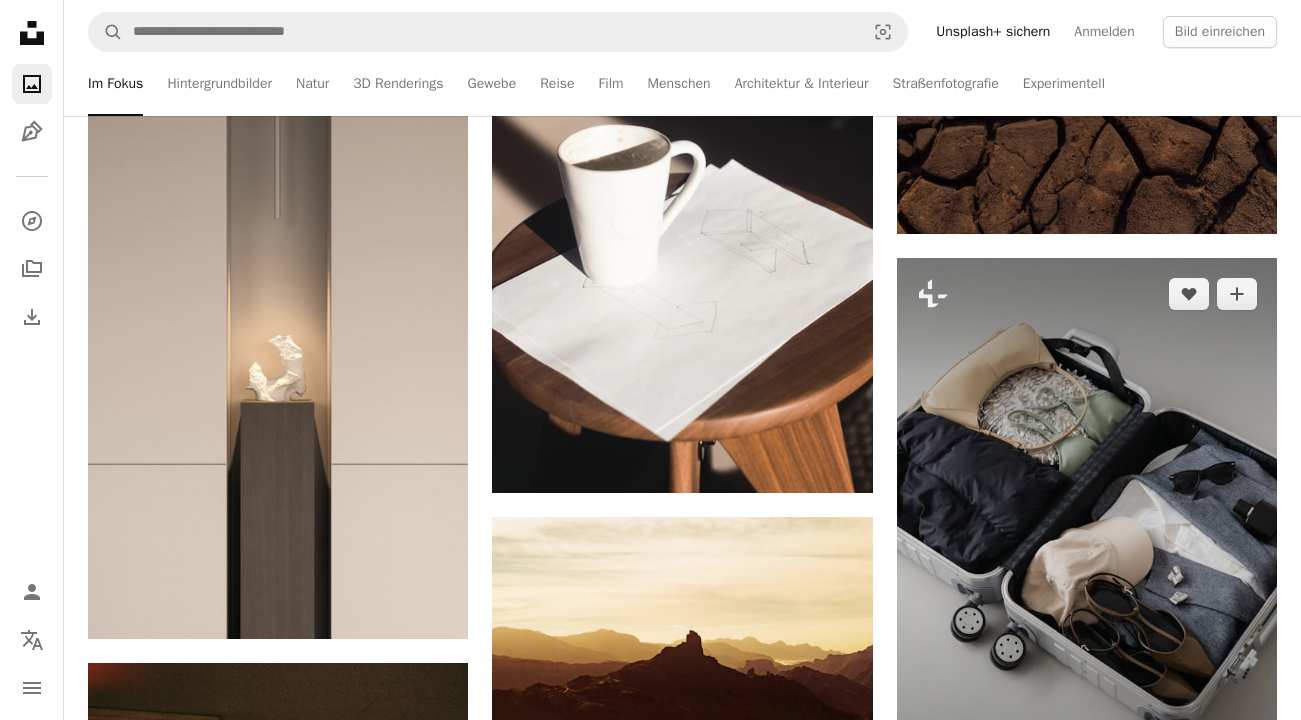 scroll, scrollTop: 5499, scrollLeft: 0, axis: vertical 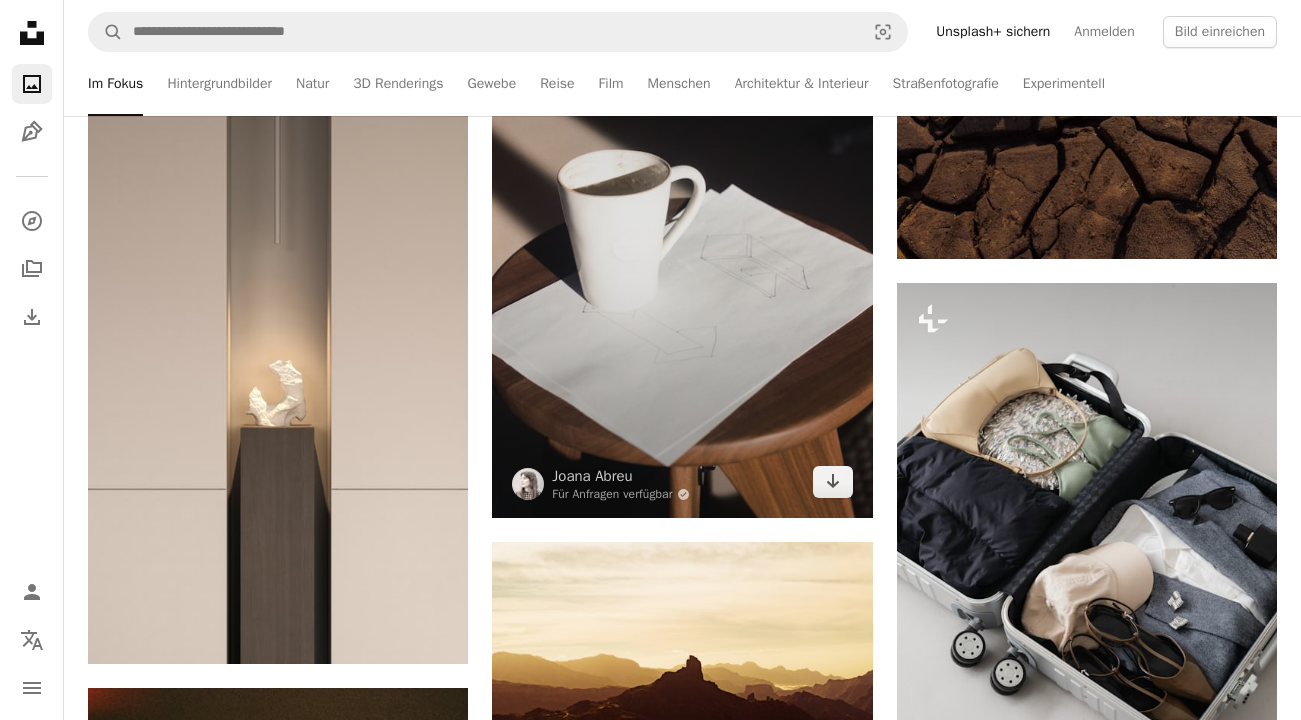 click at bounding box center [682, 232] 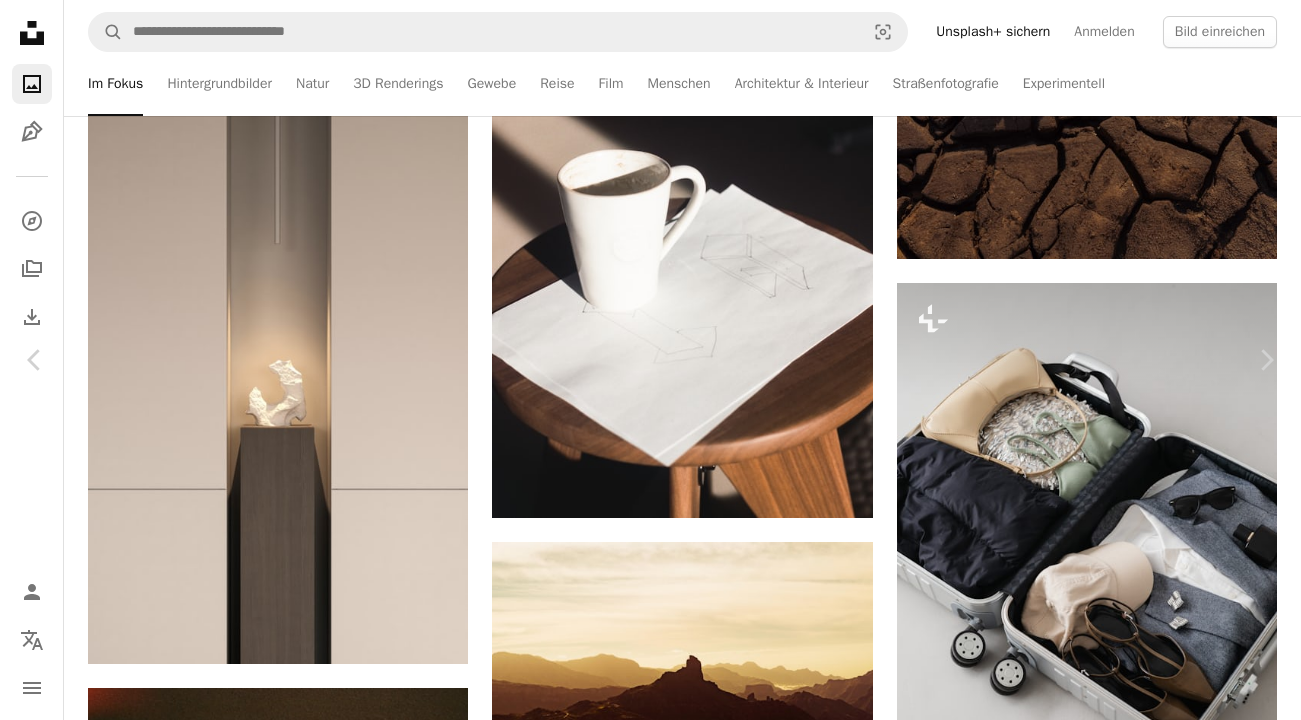 scroll, scrollTop: 3156, scrollLeft: 0, axis: vertical 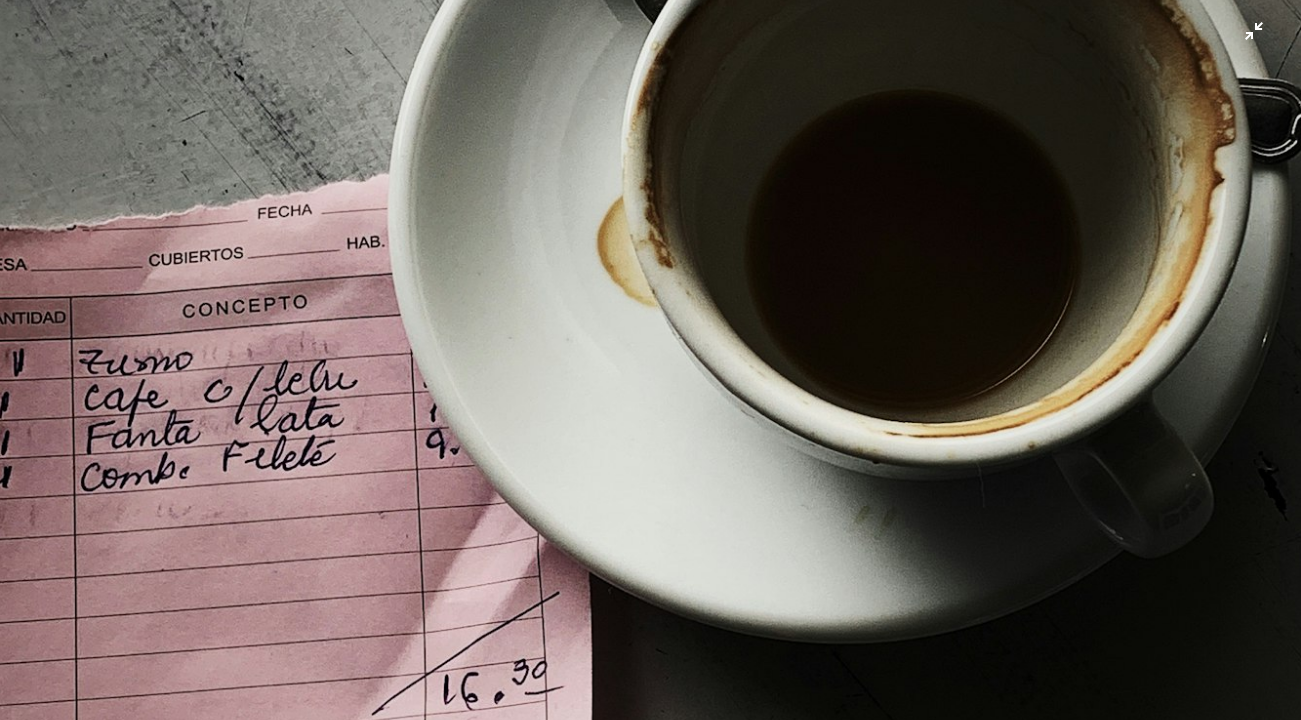 click at bounding box center (650, 359) 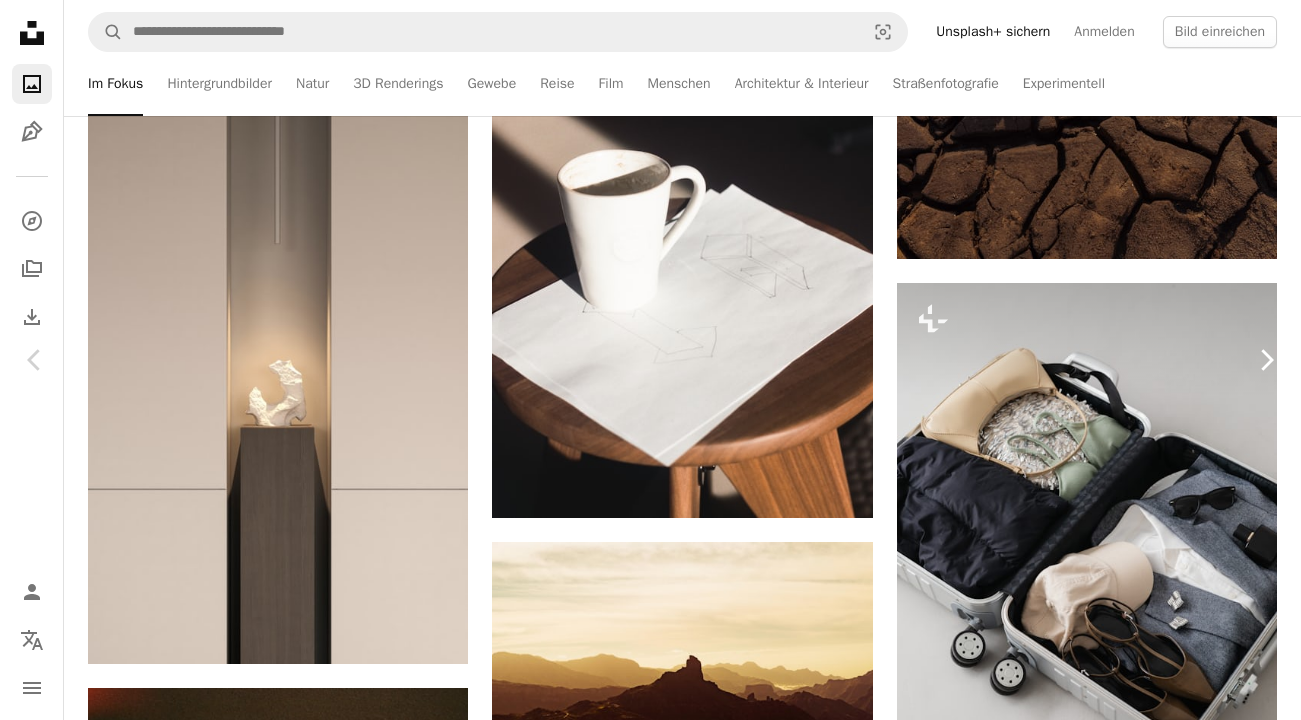 click on "Chevron right" at bounding box center (1266, 360) 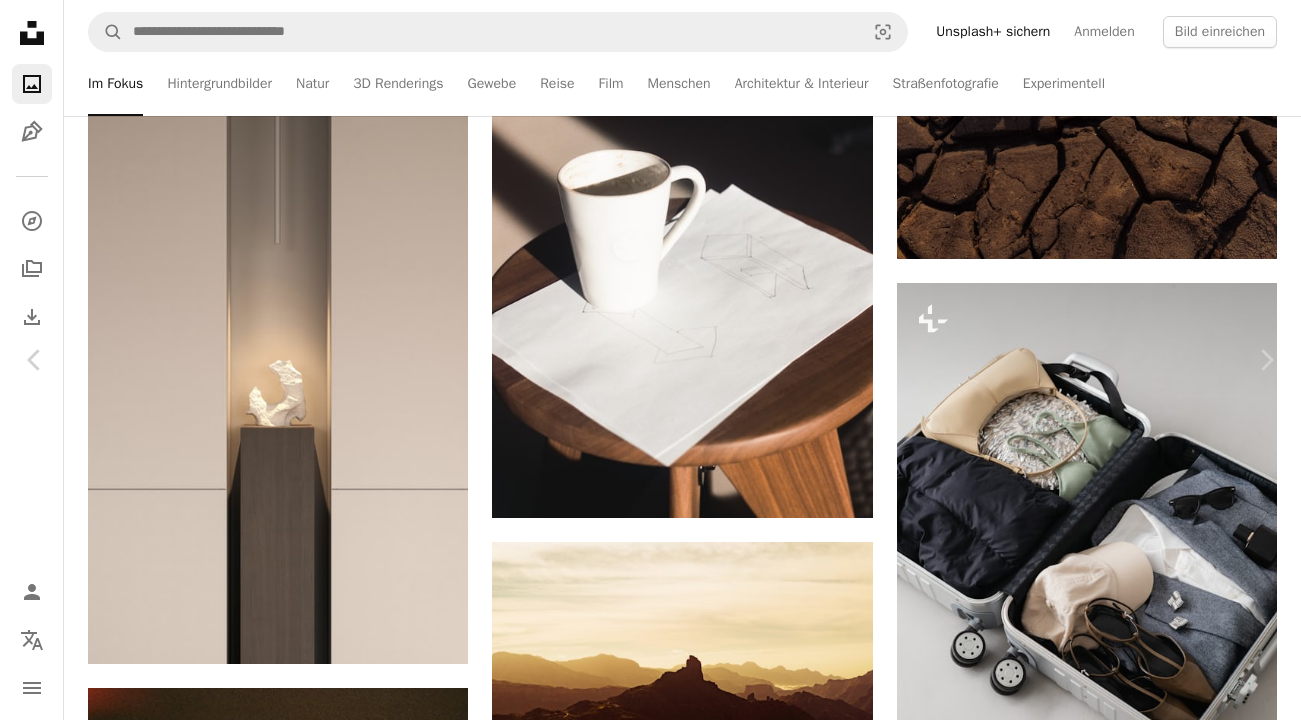 click on "An X shape" at bounding box center [20, 20] 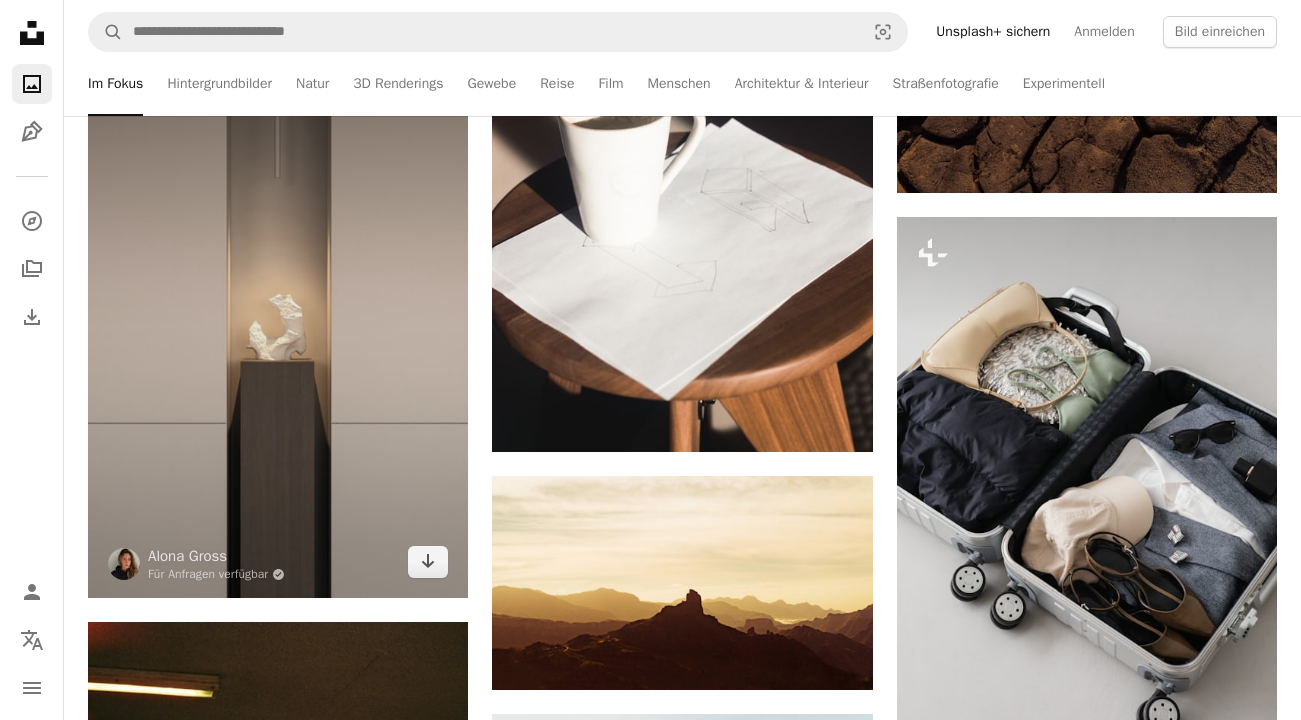 scroll, scrollTop: 5568, scrollLeft: 0, axis: vertical 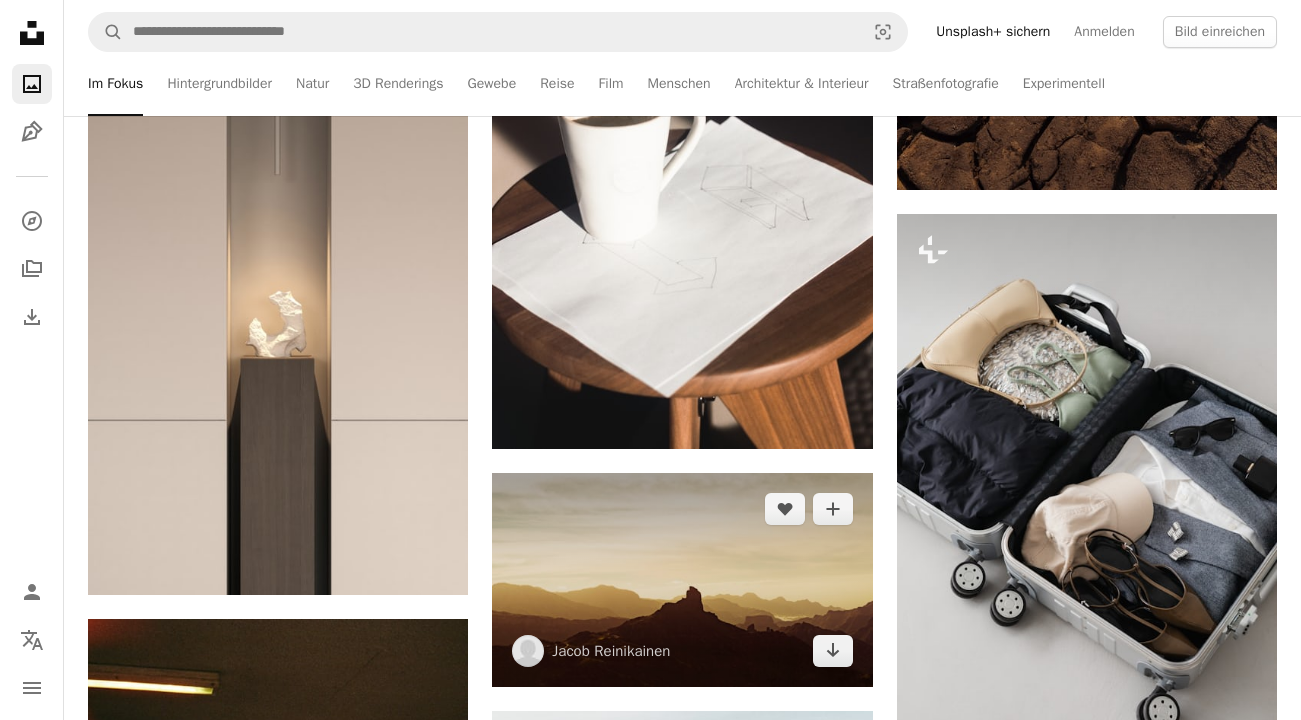 click at bounding box center (682, 580) 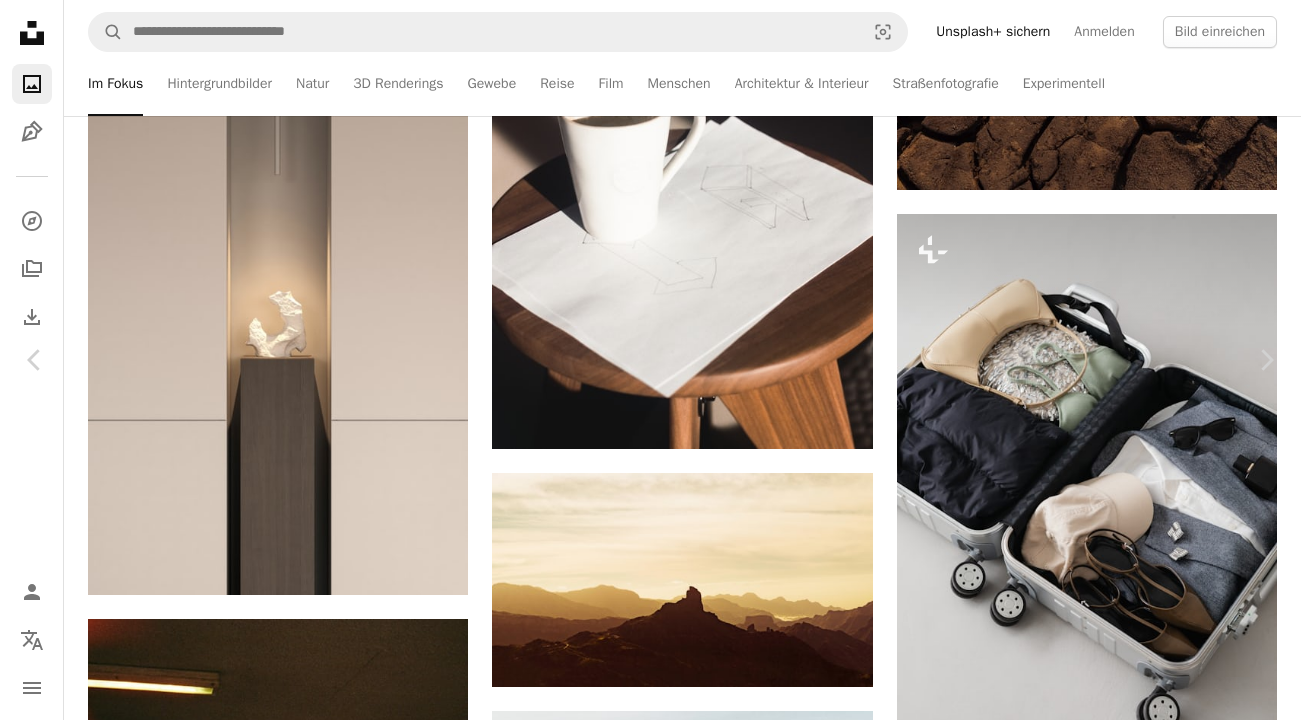 click on "Kostenlos herunterladen" at bounding box center (1070, 10120) 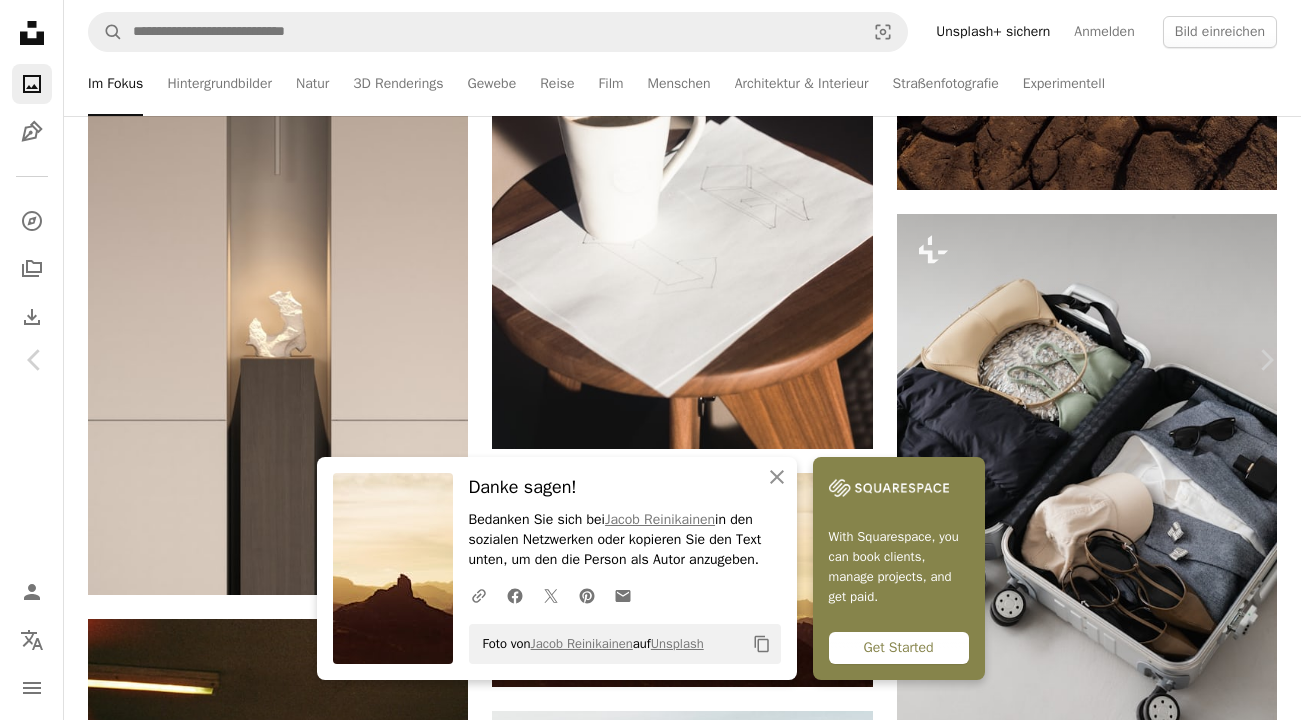 scroll, scrollTop: 2389, scrollLeft: 0, axis: vertical 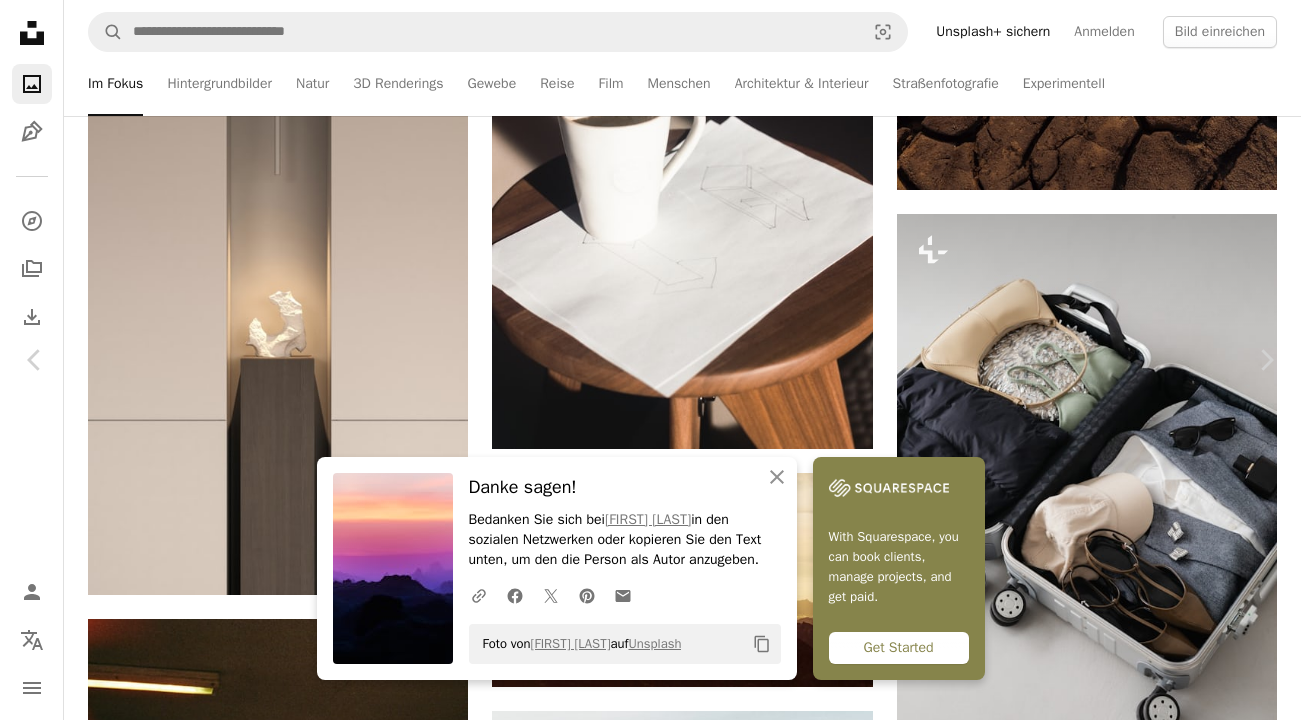 click at bounding box center (269, 10251) 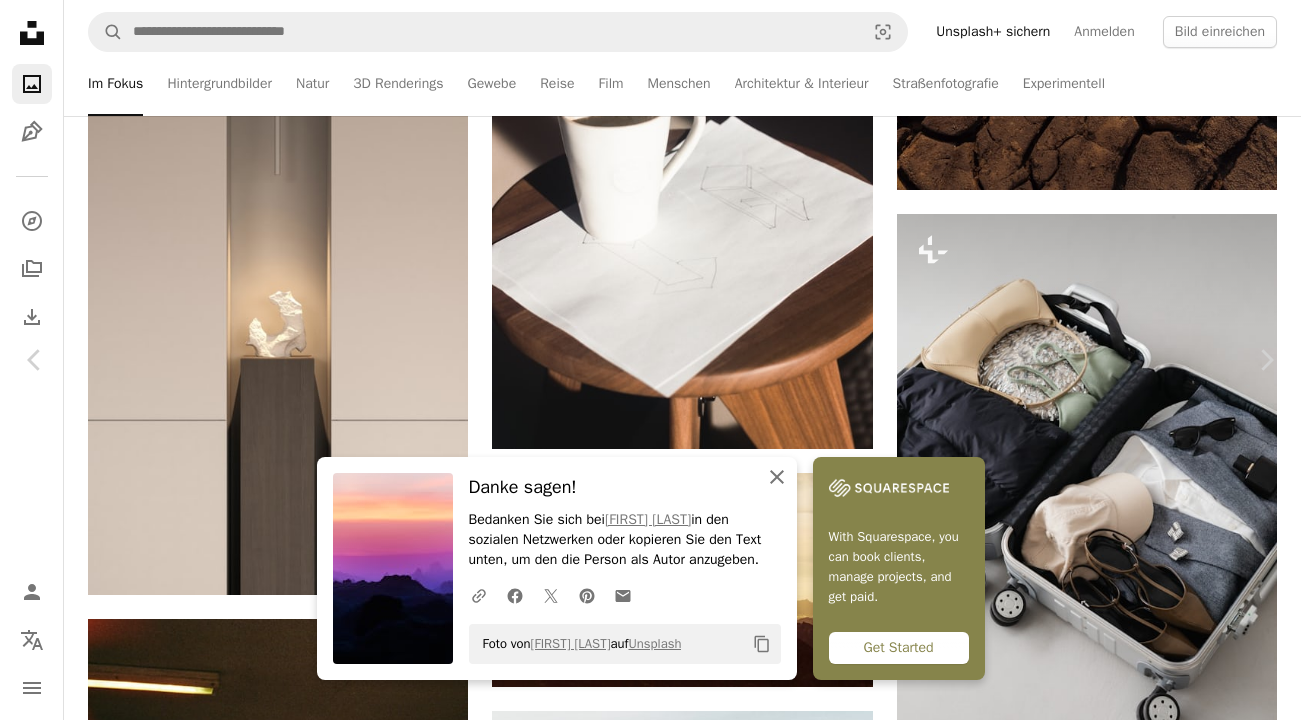 click on "An X shape" 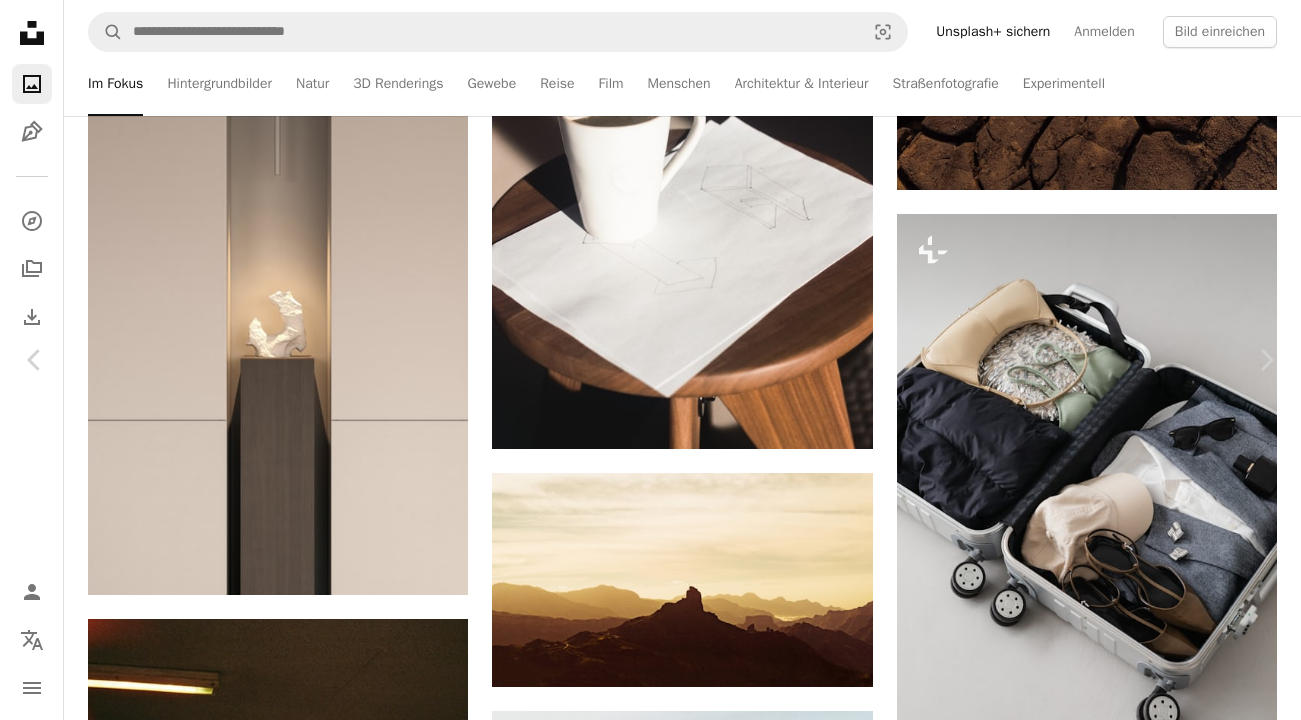 scroll, scrollTop: 17, scrollLeft: 0, axis: vertical 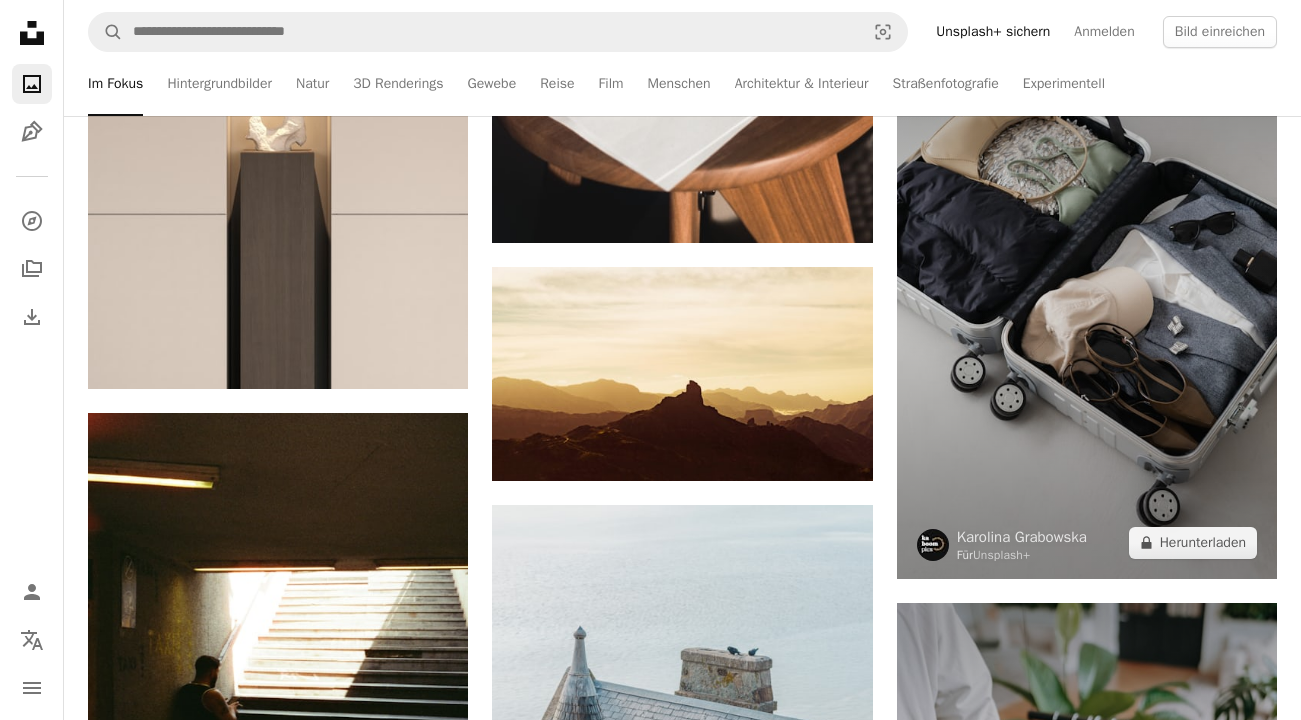 click at bounding box center [1087, 293] 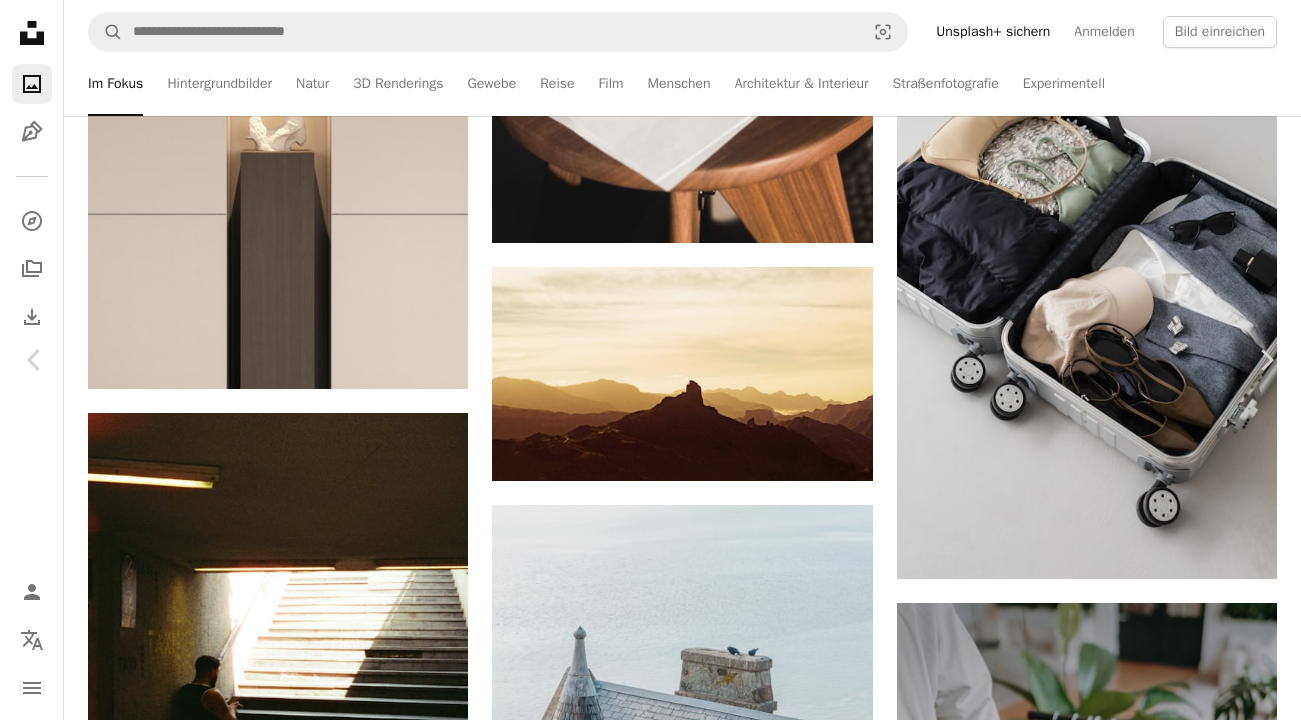 click on "An X shape Chevron left Chevron right [FIRST] [LAST] Für  Unsplash+ A heart A plus sign Bild bearbeiten   Plus sign for Unsplash+ A lock   Herunterladen Zoom in Veröffentlicht in Fotos A forward-right arrow Teilen More Actions Calendar outlined Veröffentlicht  vor 4 Tagen Safety Lizenziert unter der  Unsplash+ Lizenz Mode Kleidung Stil Koffer Reisen Gepäck Zubehör Stilvoll bequem modisch Reiseausrüstung Reisemode Kostenlose Bilder Aus dieser Serie Chevron right Plus sign for Unsplash+ Plus sign for Unsplash+ Plus sign for Unsplash+ Plus sign for Unsplash+ Plus sign for Unsplash+ Plus sign for Unsplash+ Plus sign for Unsplash+ Plus sign for Unsplash+ Plus sign for Unsplash+ Plus sign for Unsplash+ Ähnliche Bilder Plus sign for Unsplash+ A heart A plus sign [FIRST] [LAST] Für  Unsplash+ A lock   Herunterladen Plus sign for Unsplash+ A heart A plus sign [FIRST] [LAST] Für  Unsplash+ A lock   Herunterladen Plus sign for Unsplash+ A heart A plus sign [FIRST] [LAST] Für  Unsplash+ A lock   Herunterladen" at bounding box center [650, 10227] 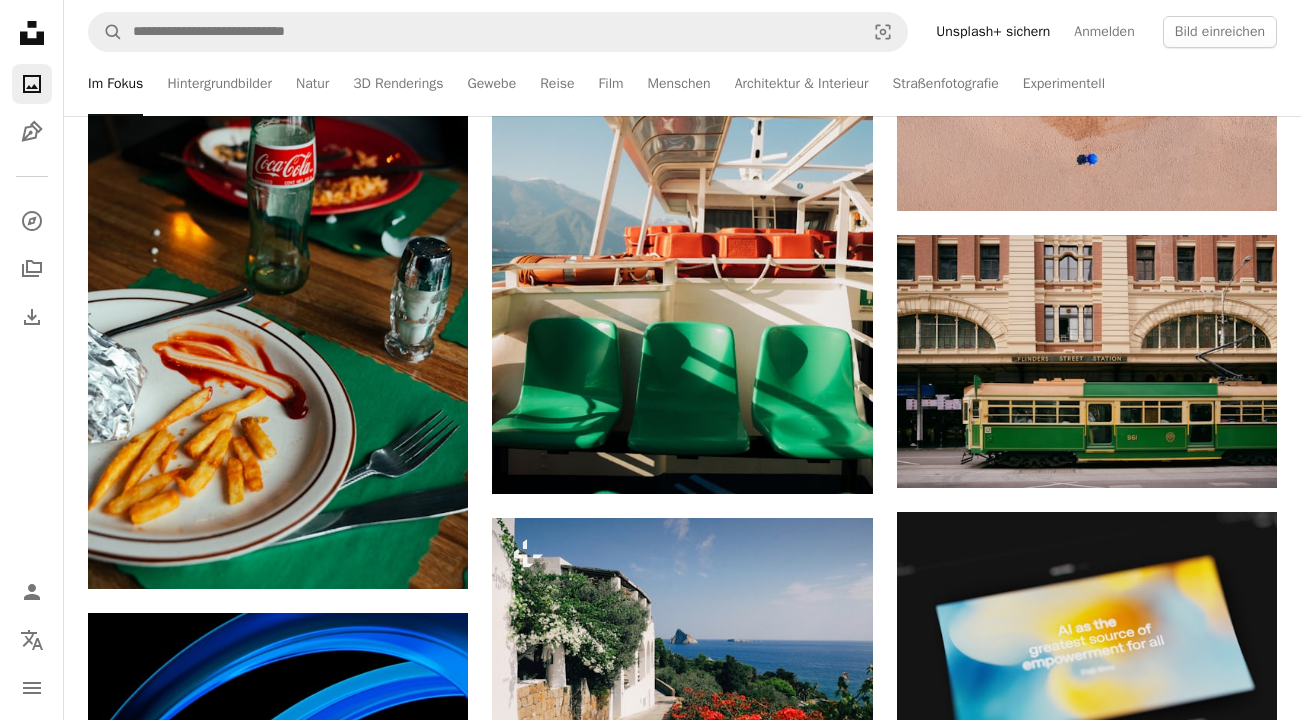 scroll, scrollTop: 11925, scrollLeft: 0, axis: vertical 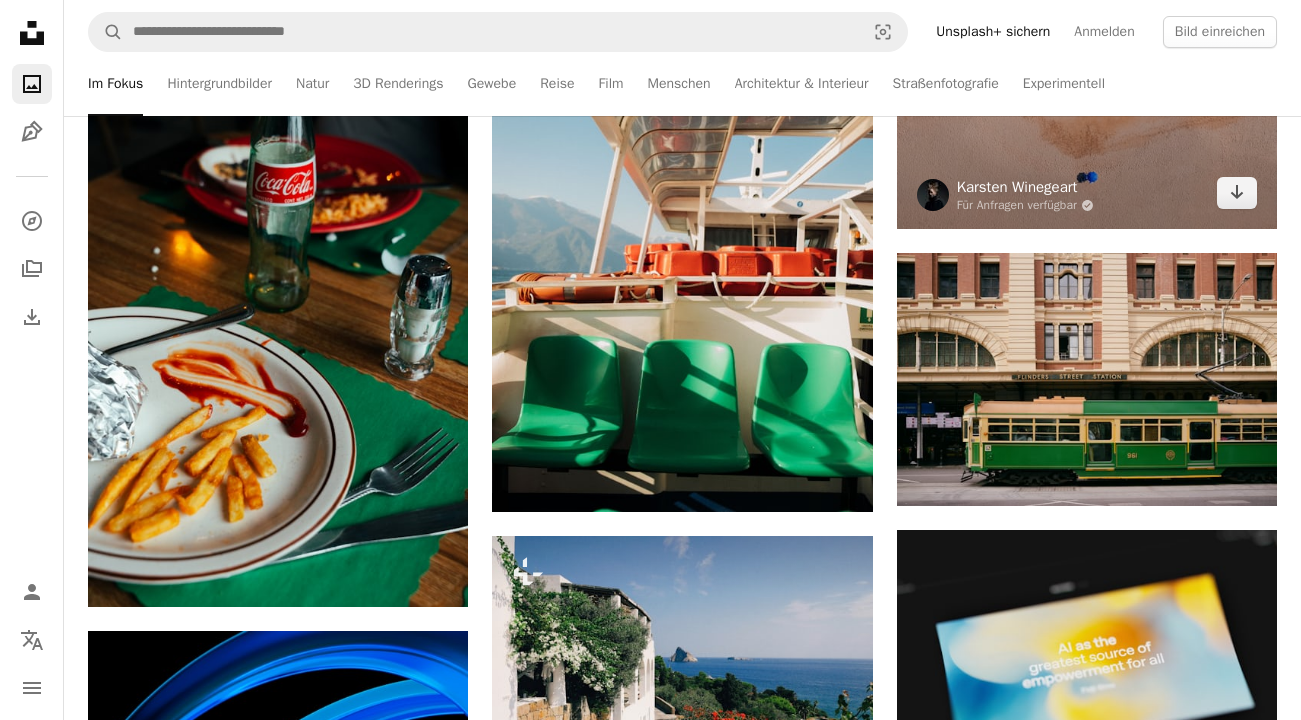 click on "Karsten Winegeart" at bounding box center [1025, 187] 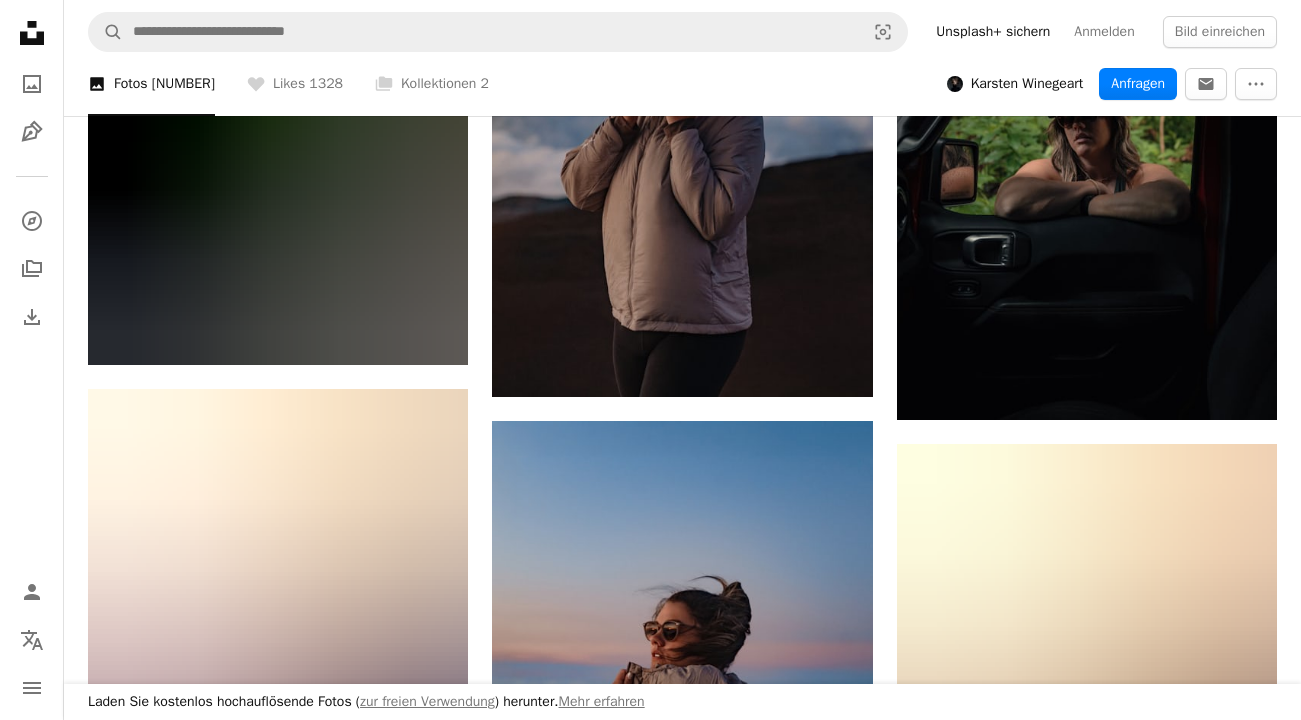scroll, scrollTop: 3742, scrollLeft: 0, axis: vertical 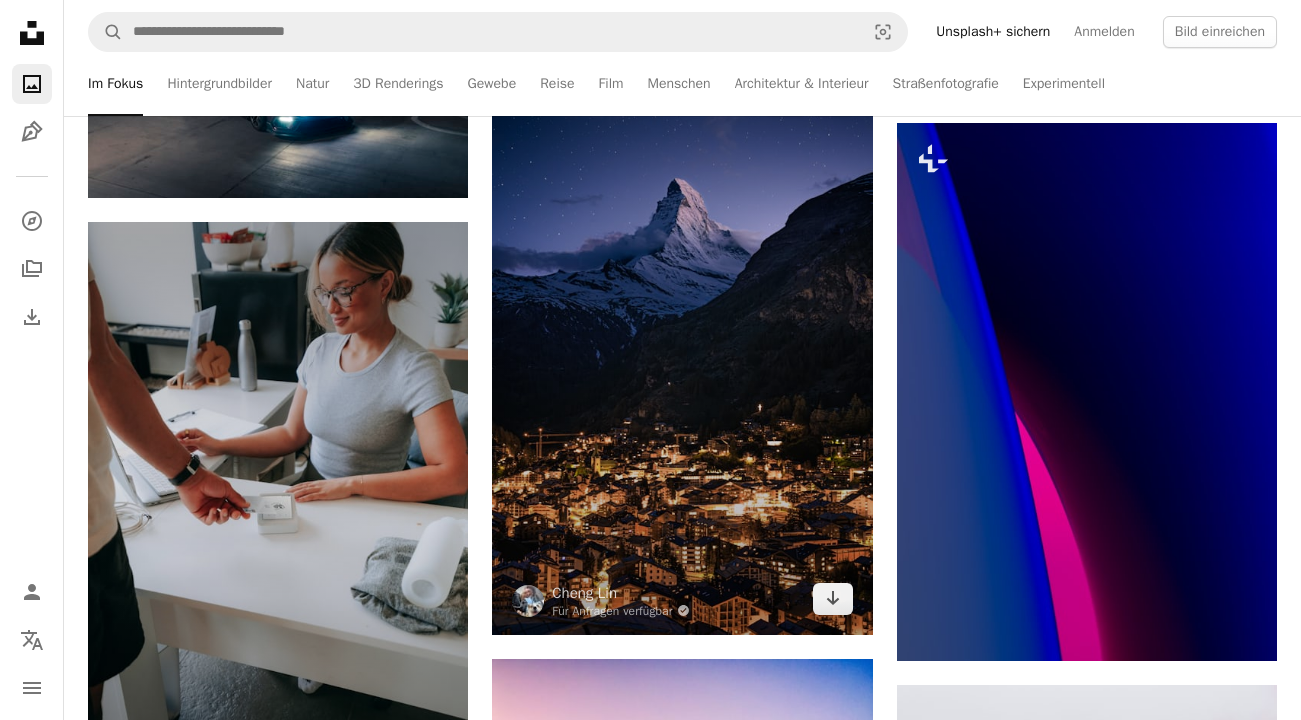 click at bounding box center (682, 349) 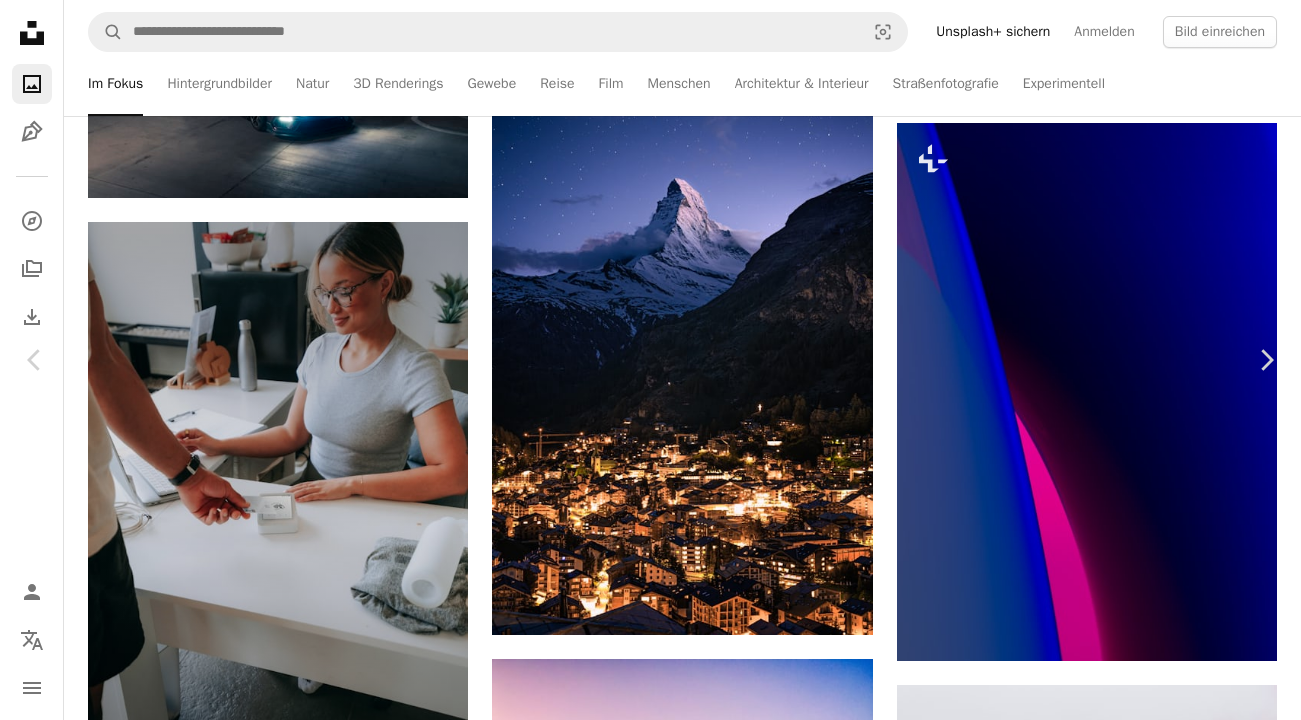 scroll, scrollTop: 0, scrollLeft: 0, axis: both 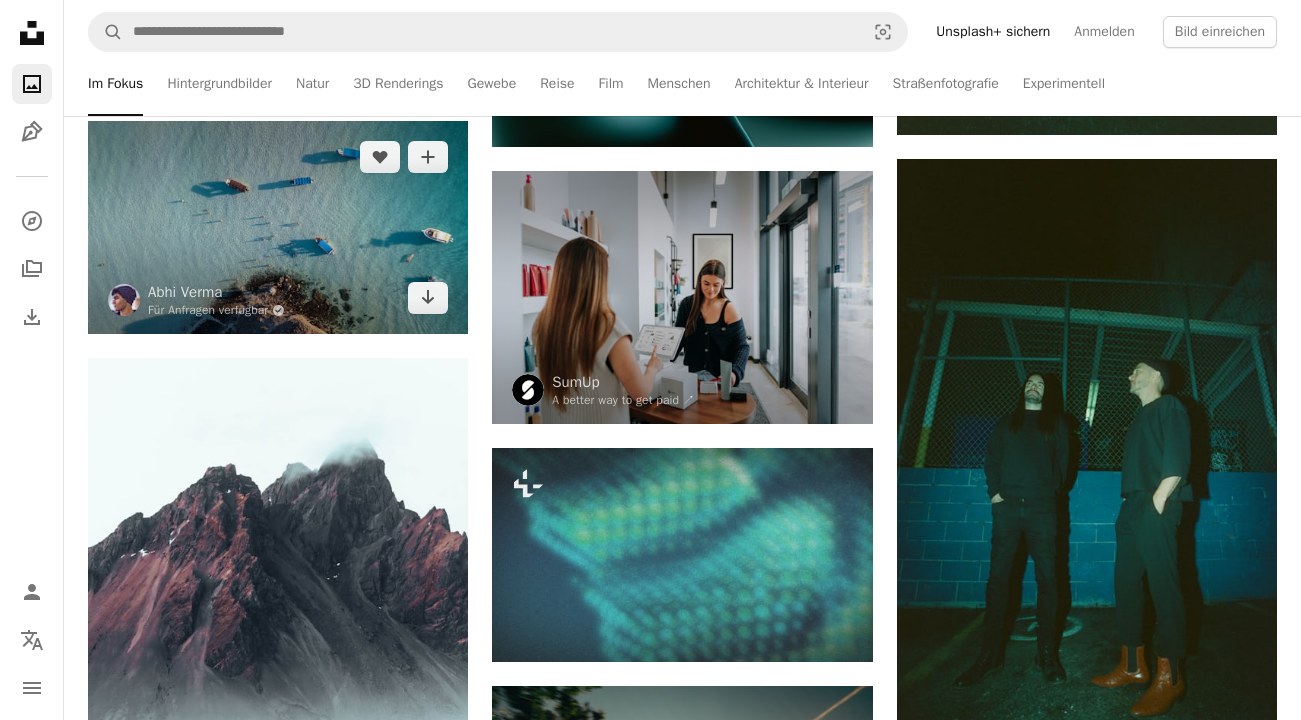 click at bounding box center (278, 228) 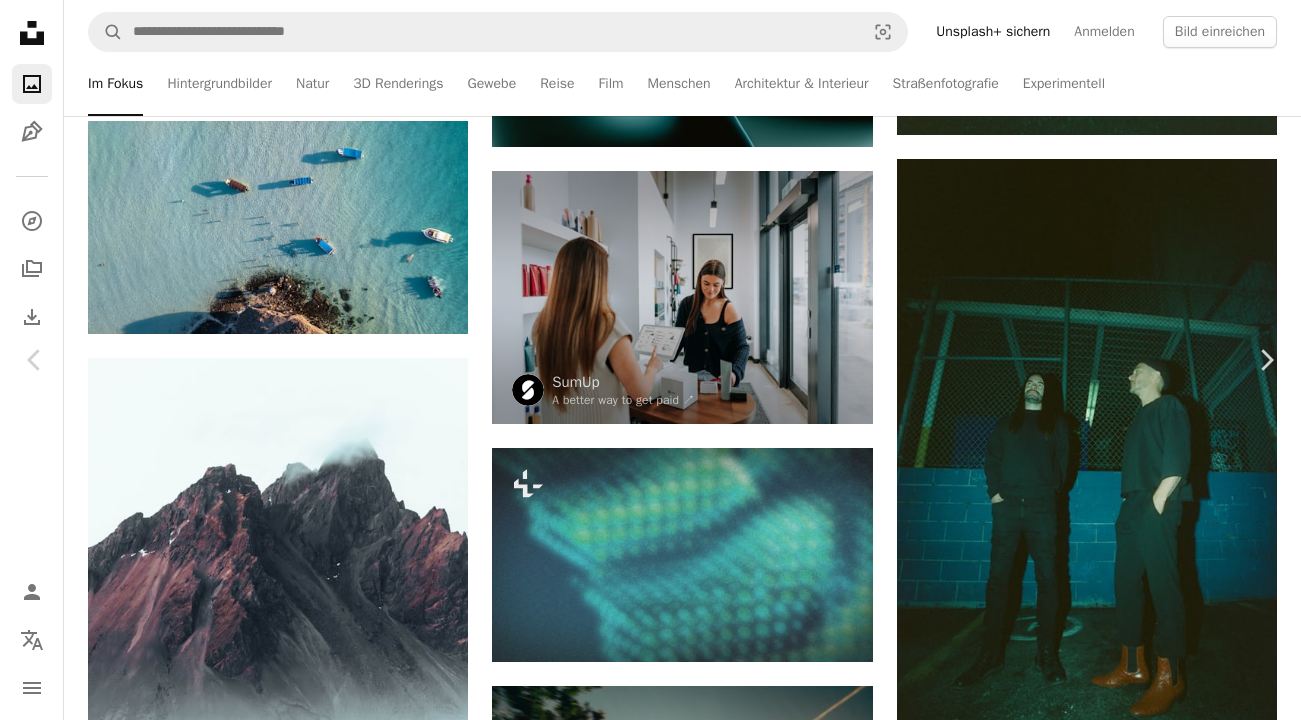 scroll, scrollTop: 1922, scrollLeft: 0, axis: vertical 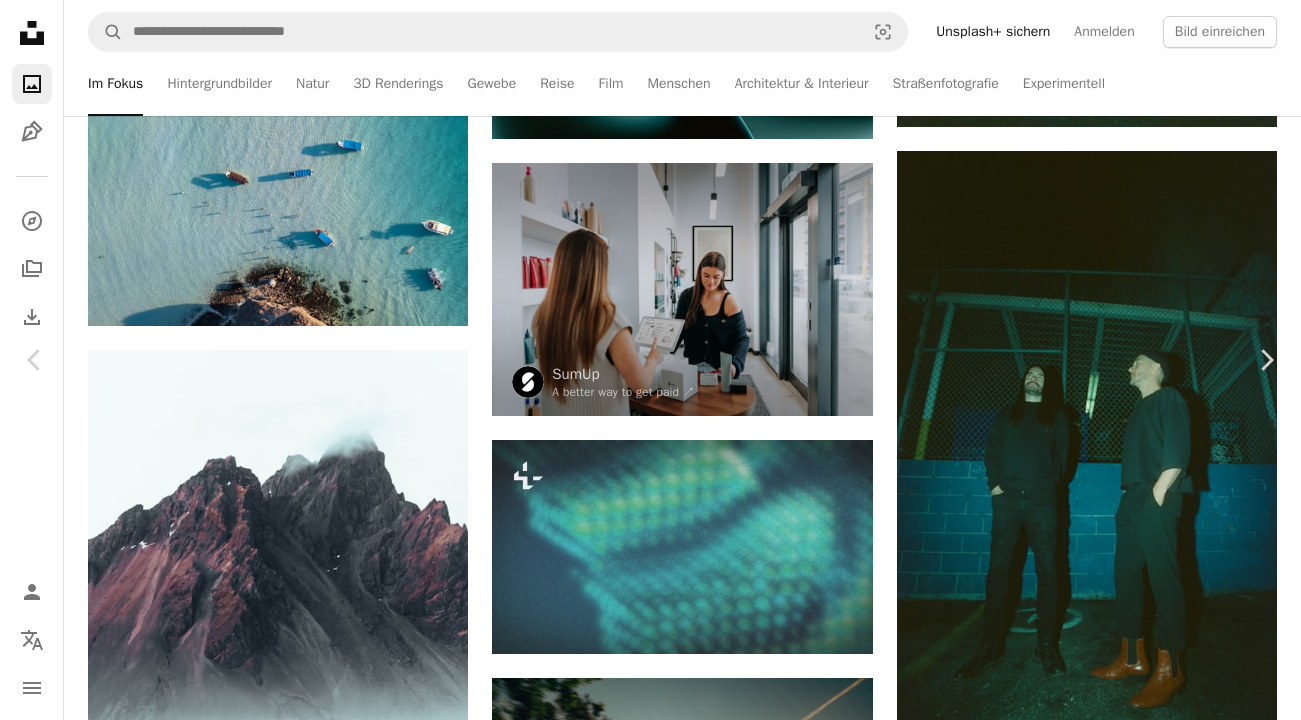 click at bounding box center (302, 4505) 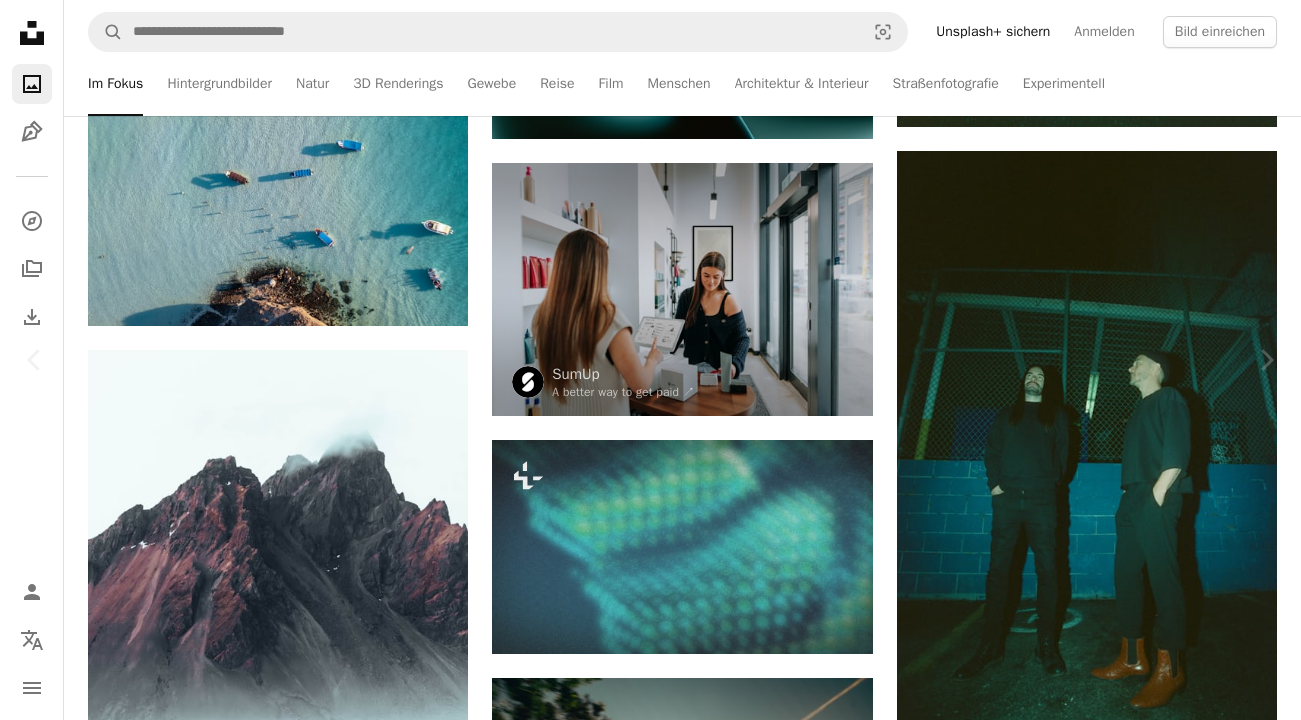 scroll, scrollTop: 4552, scrollLeft: 0, axis: vertical 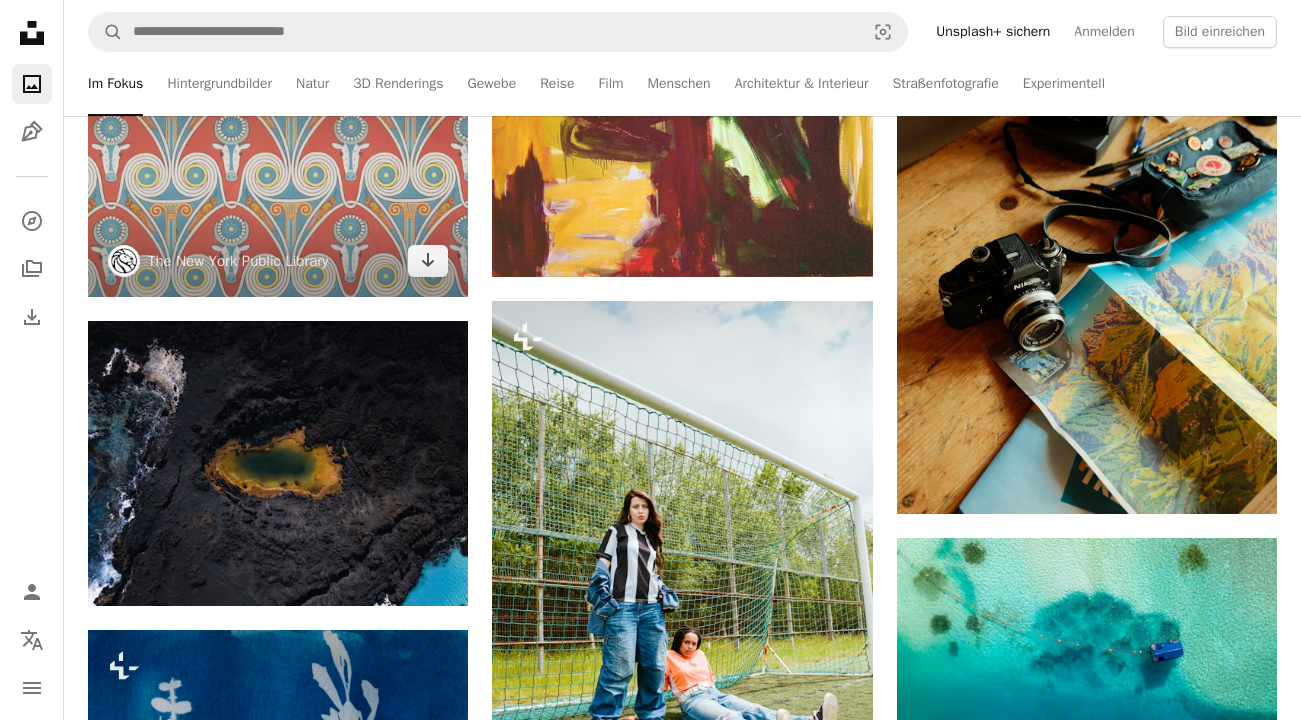 click at bounding box center (278, 174) 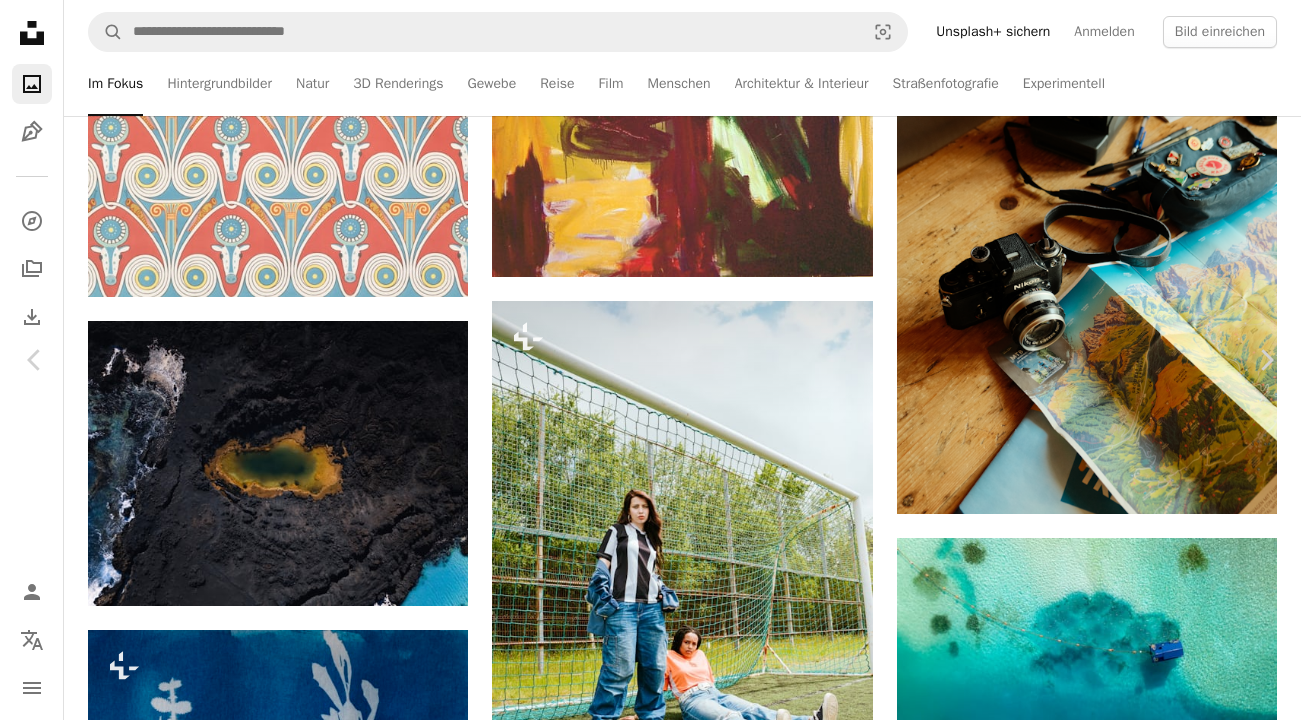 scroll, scrollTop: 5, scrollLeft: 0, axis: vertical 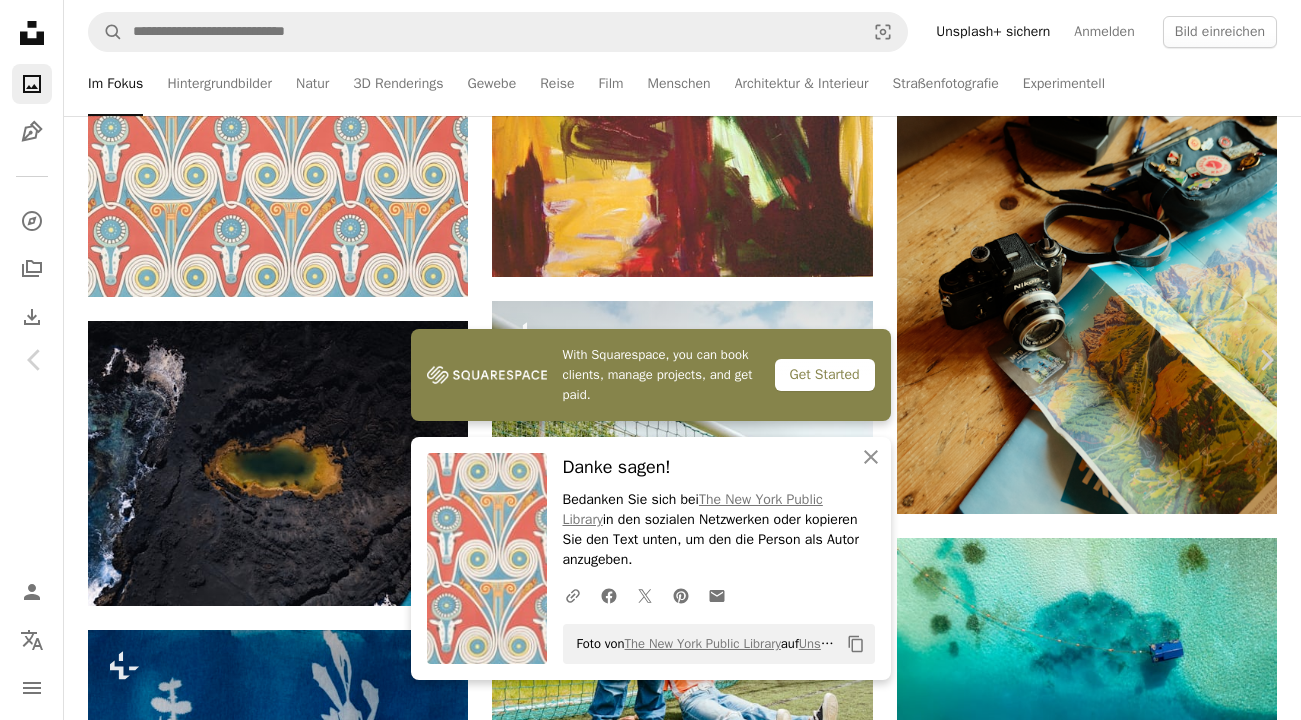 click at bounding box center [269, 3322] 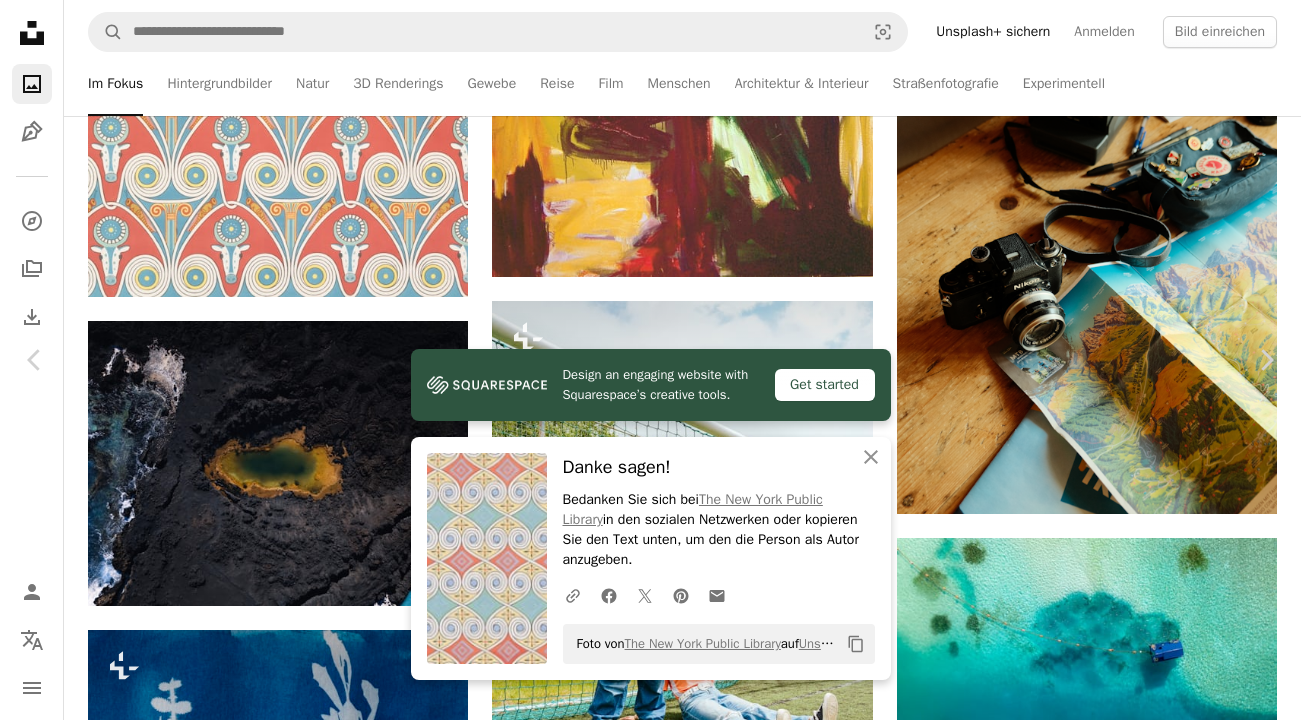scroll, scrollTop: 11839, scrollLeft: 0, axis: vertical 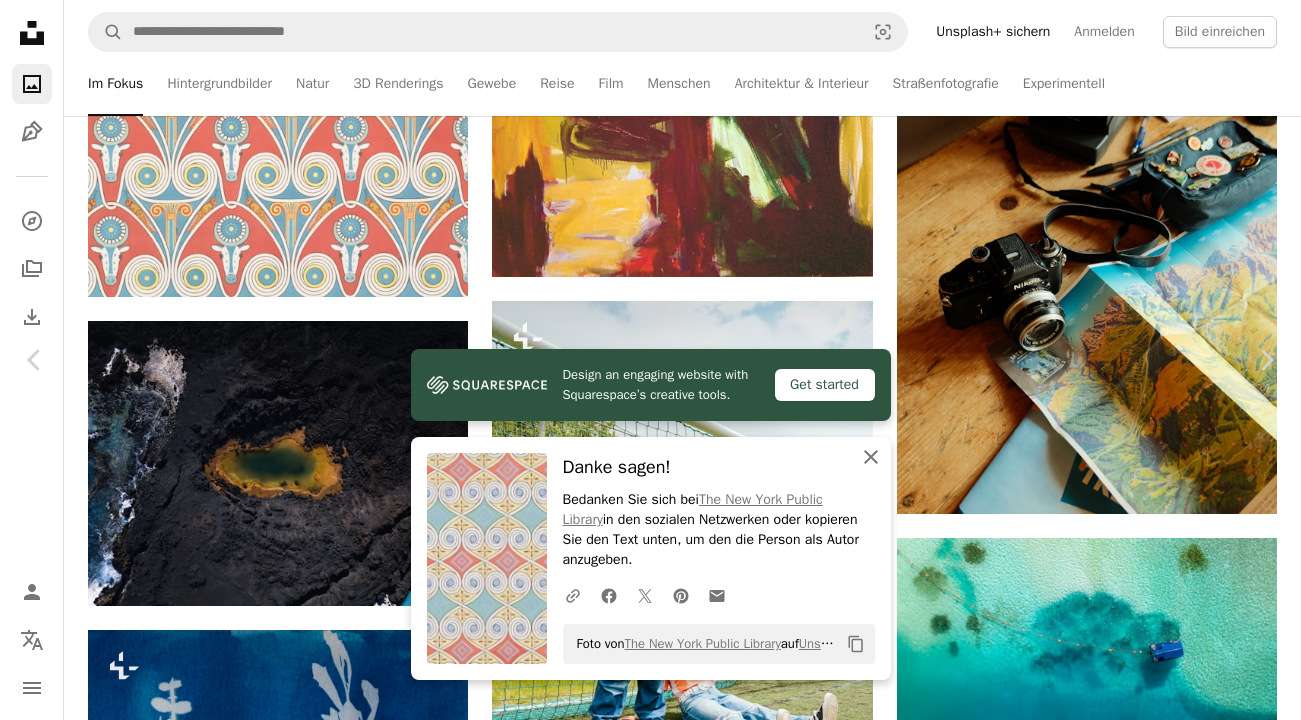 click 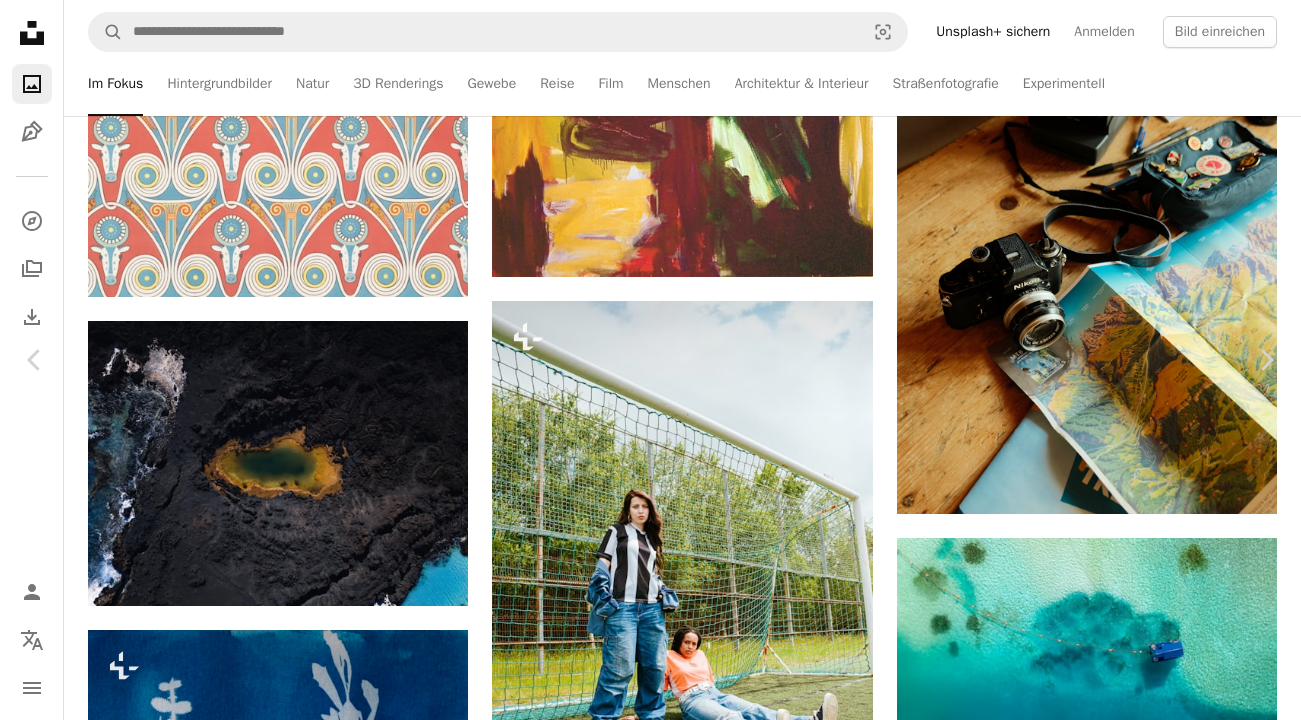 scroll, scrollTop: 2548, scrollLeft: 0, axis: vertical 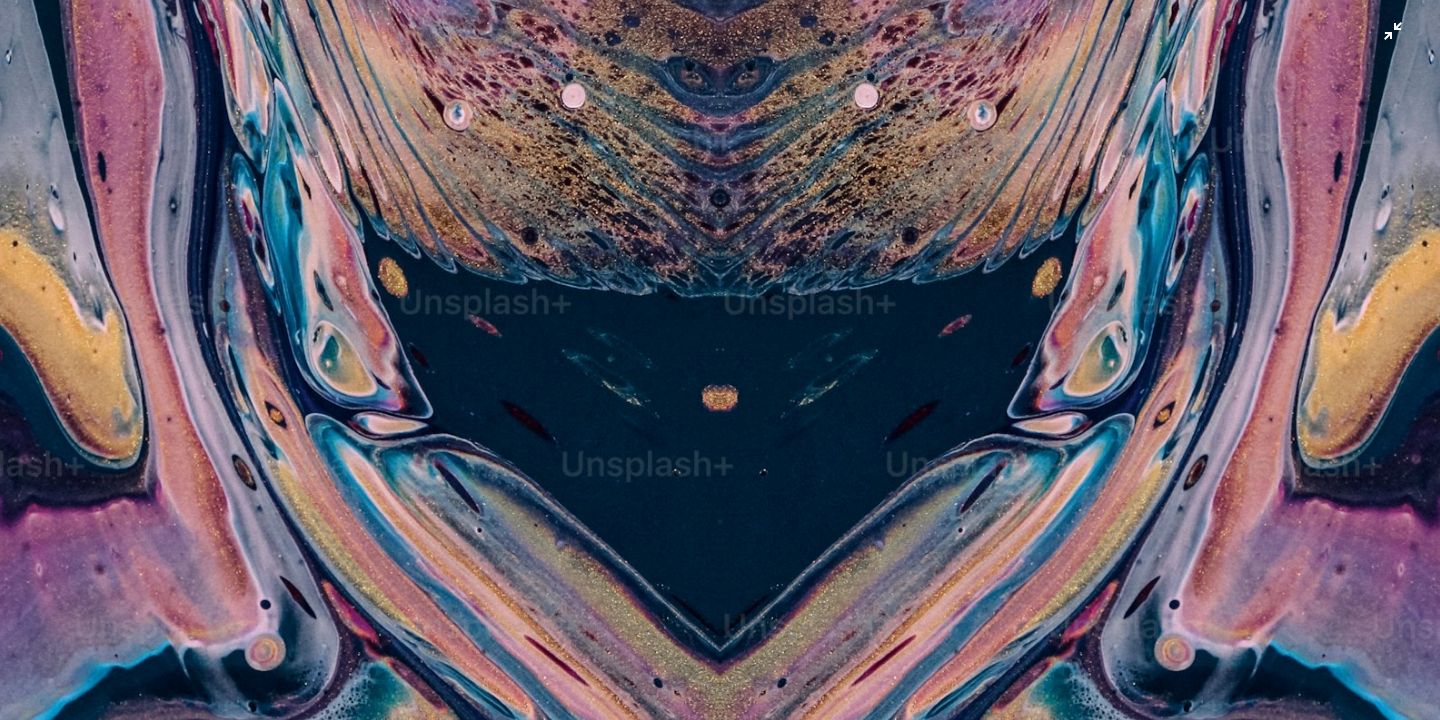 click at bounding box center (720, -291) 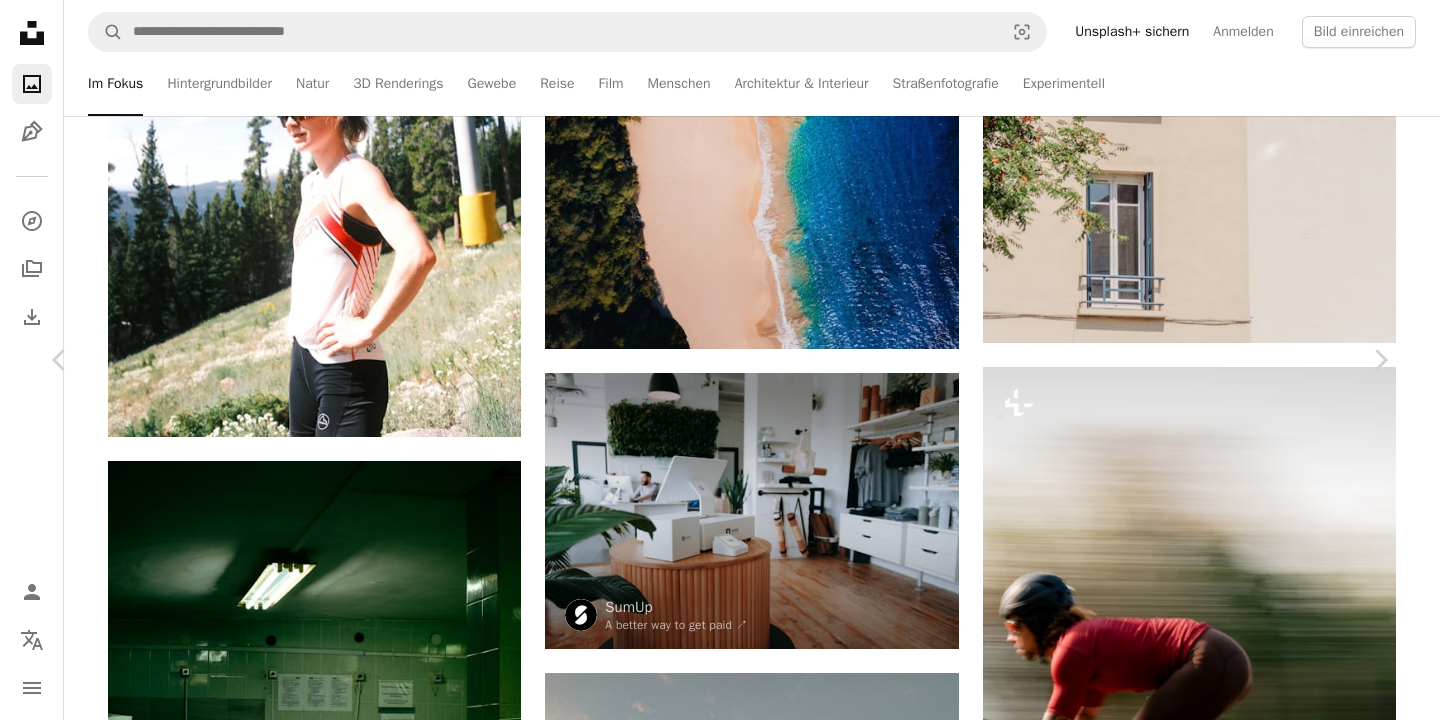 type 